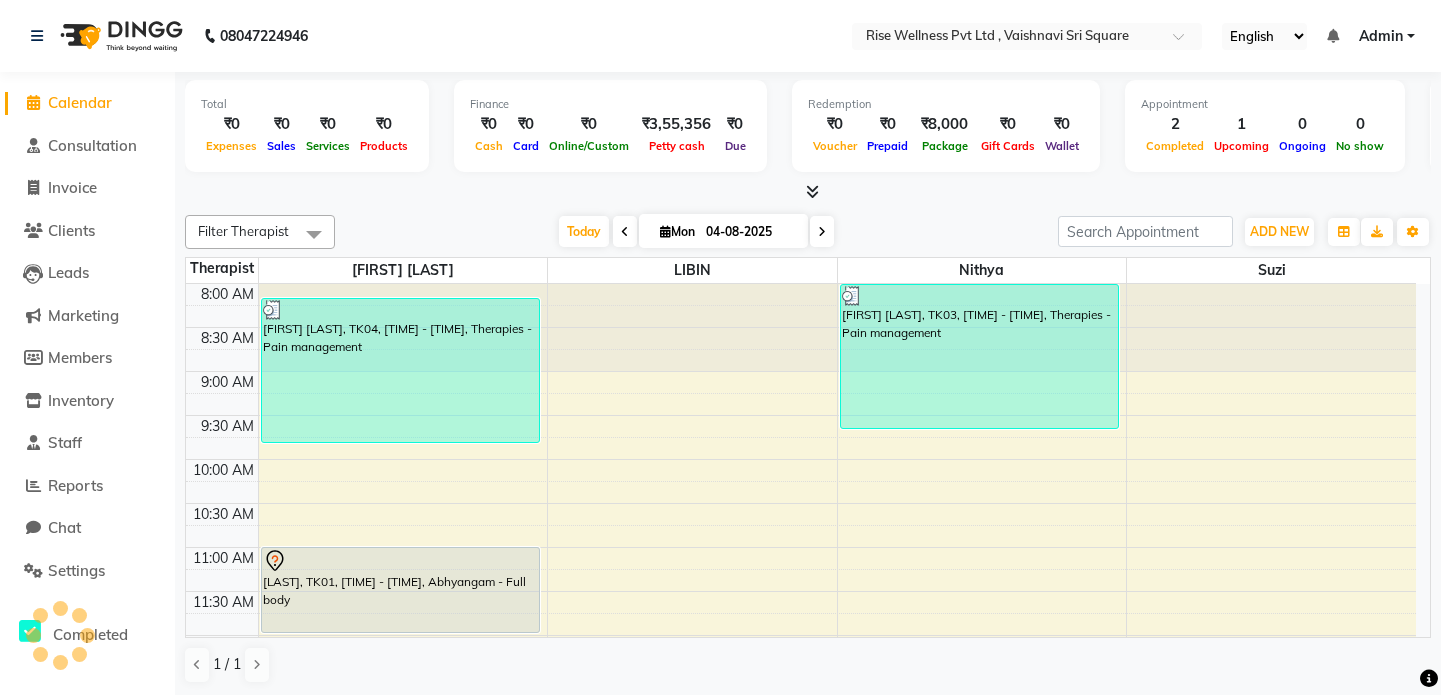 scroll, scrollTop: 0, scrollLeft: 0, axis: both 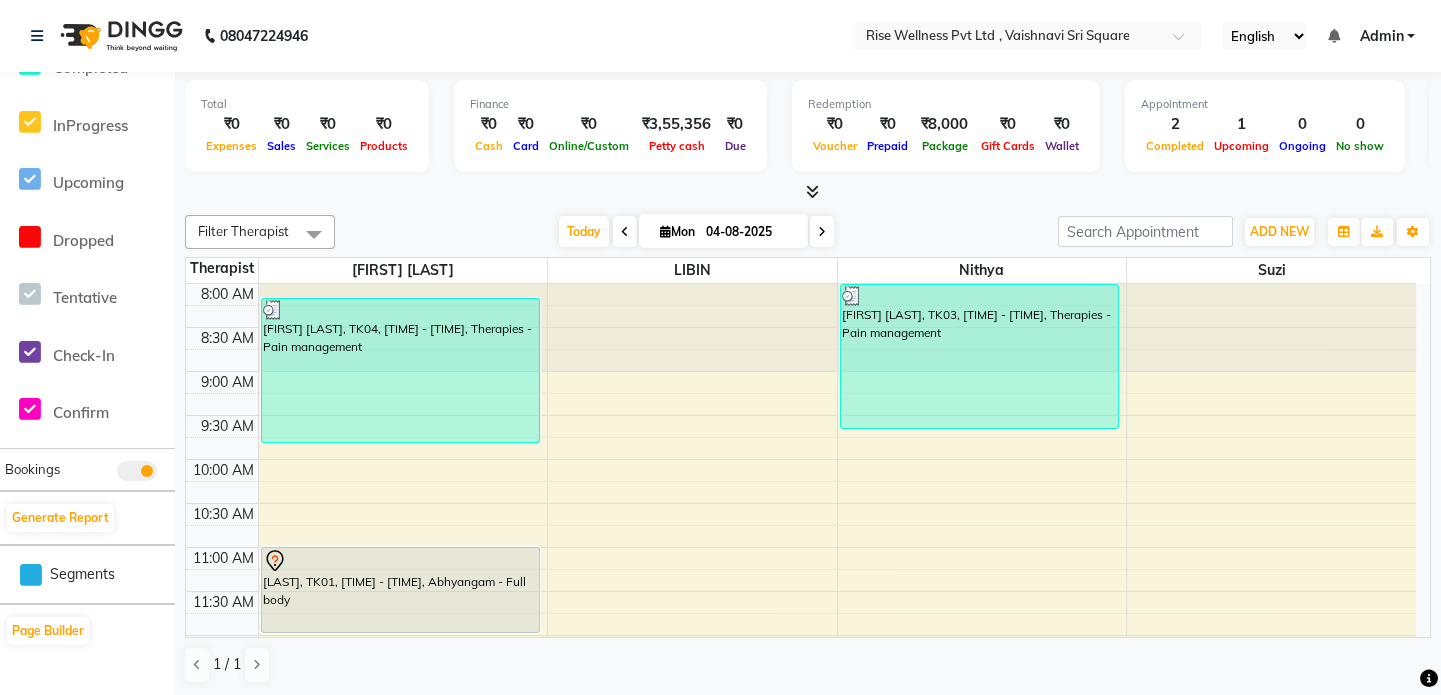 click on "08047224946" 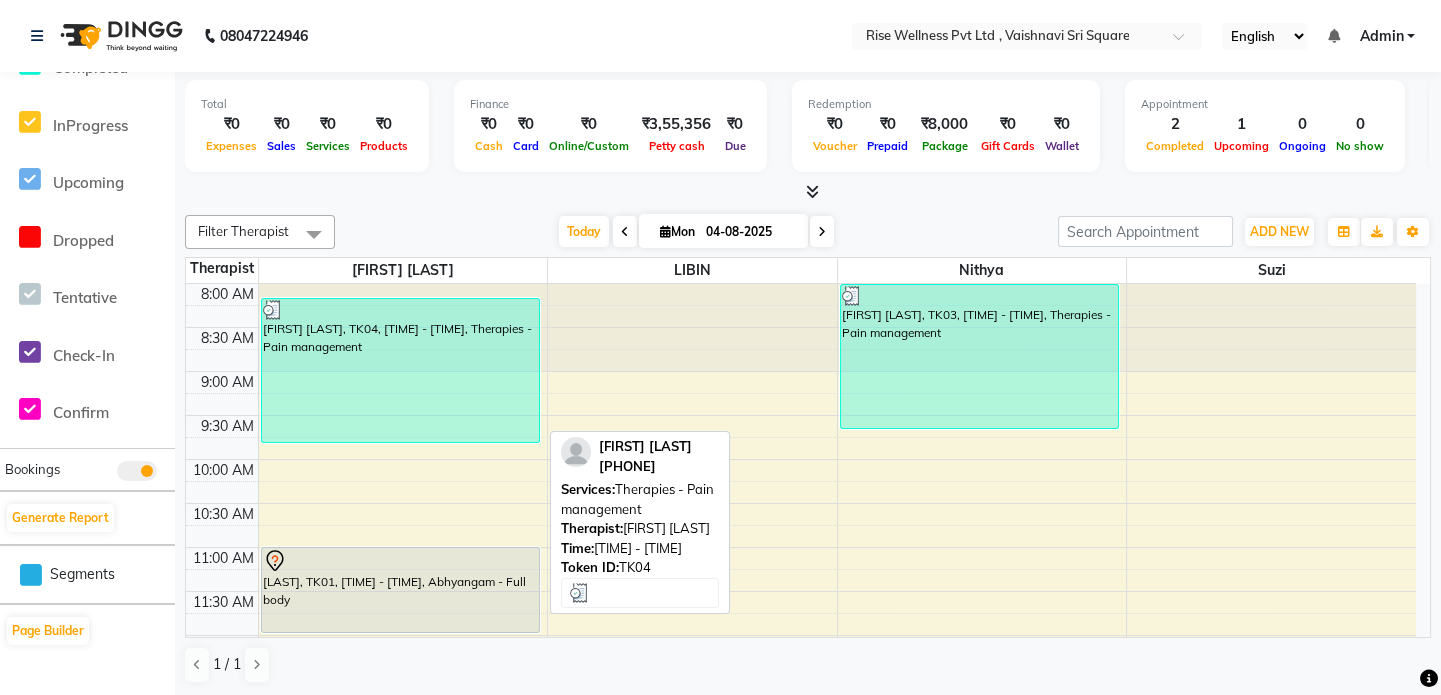 scroll, scrollTop: 0, scrollLeft: 0, axis: both 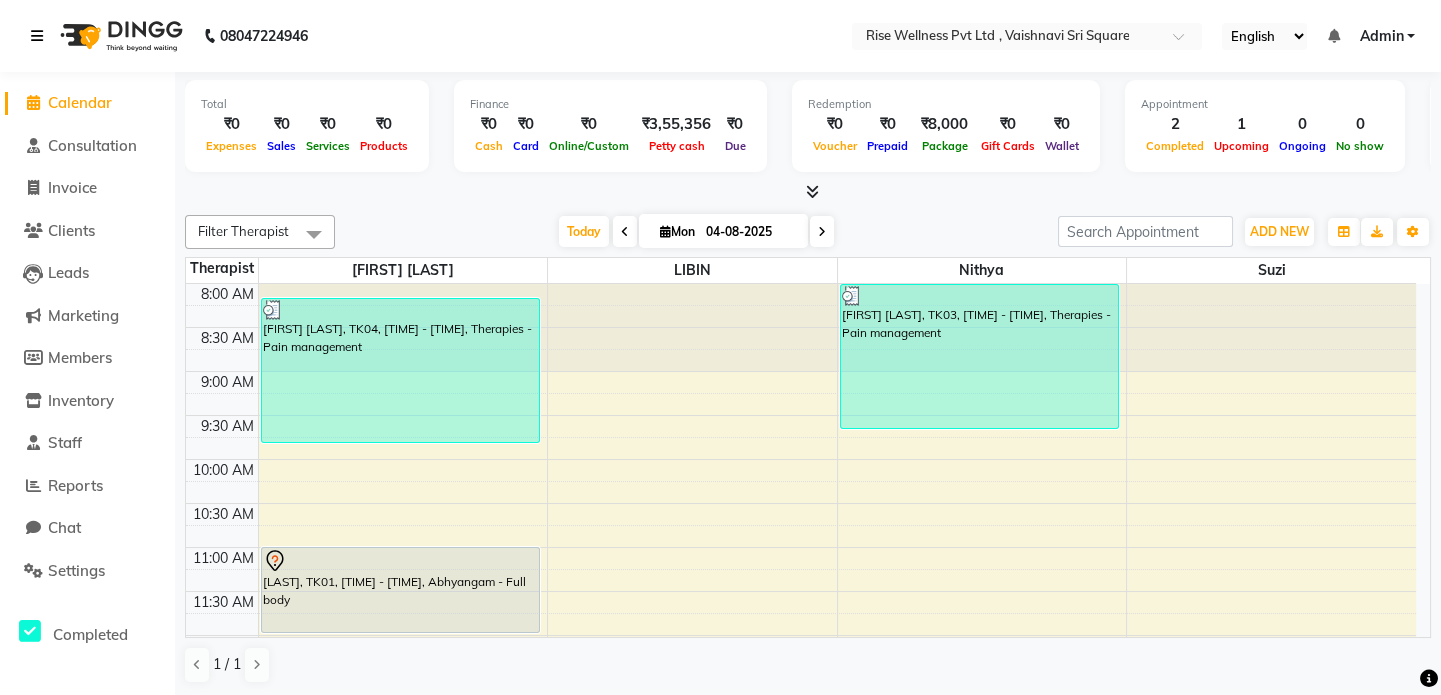 click at bounding box center (41, 36) 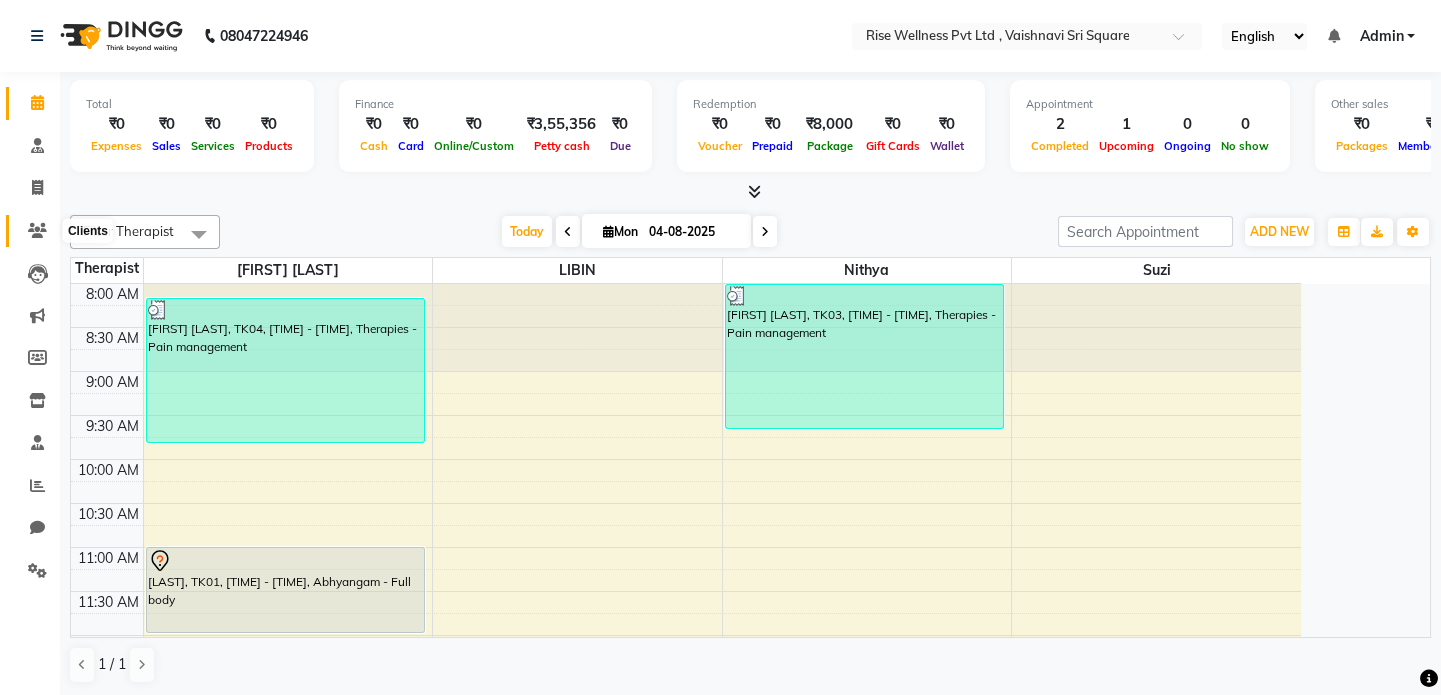 click 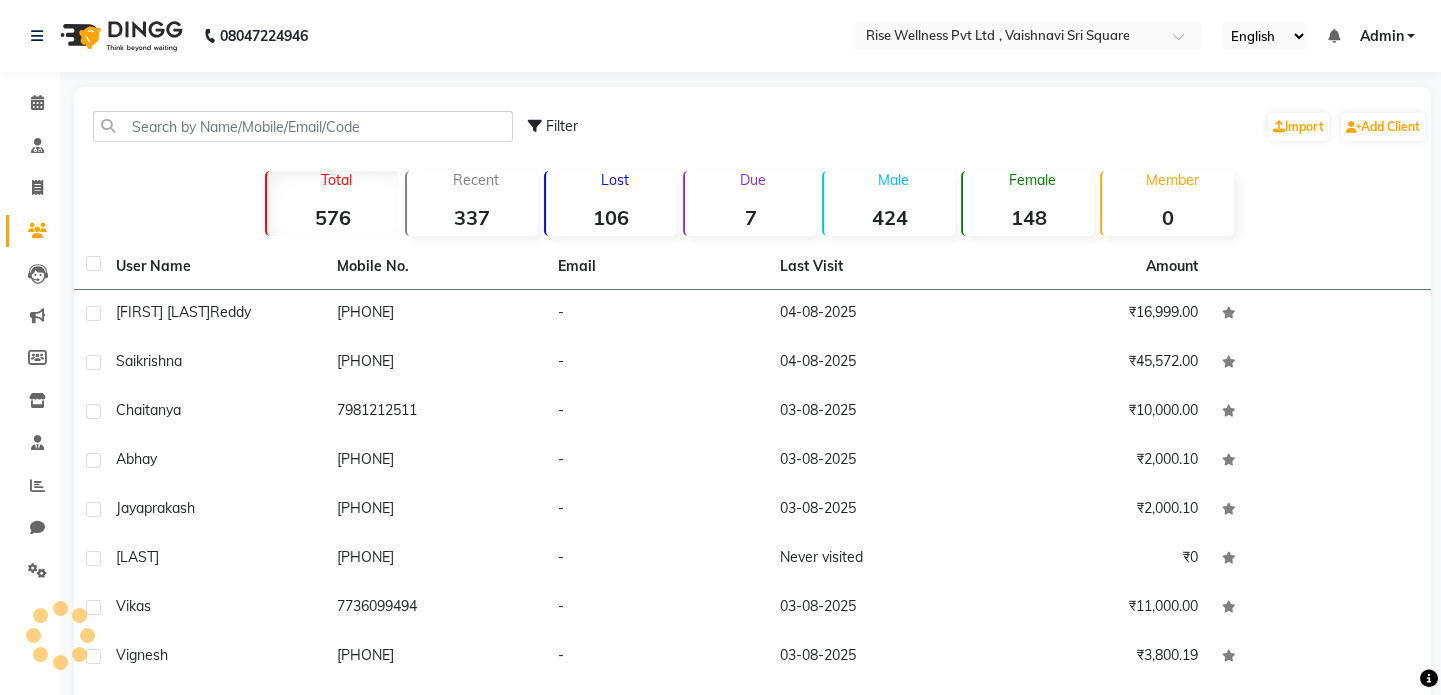 click on "Consultation" 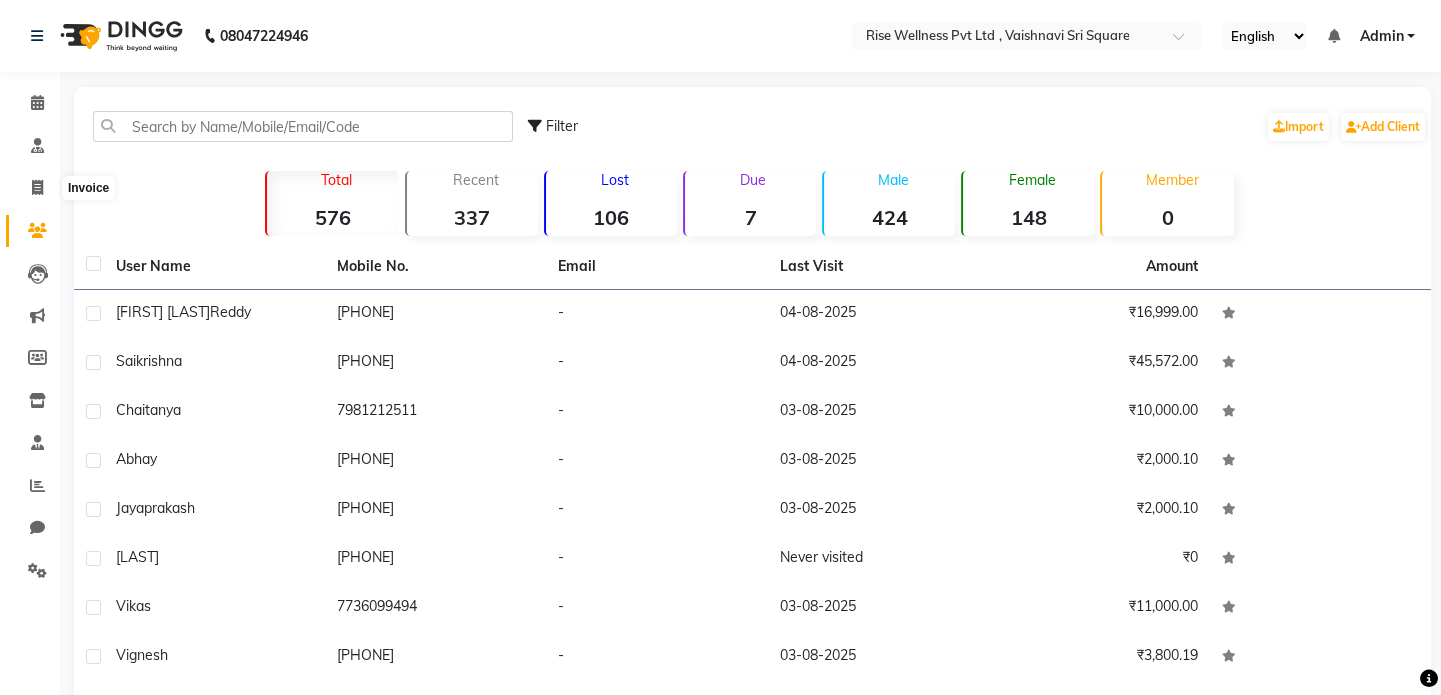 click on "Invoice" 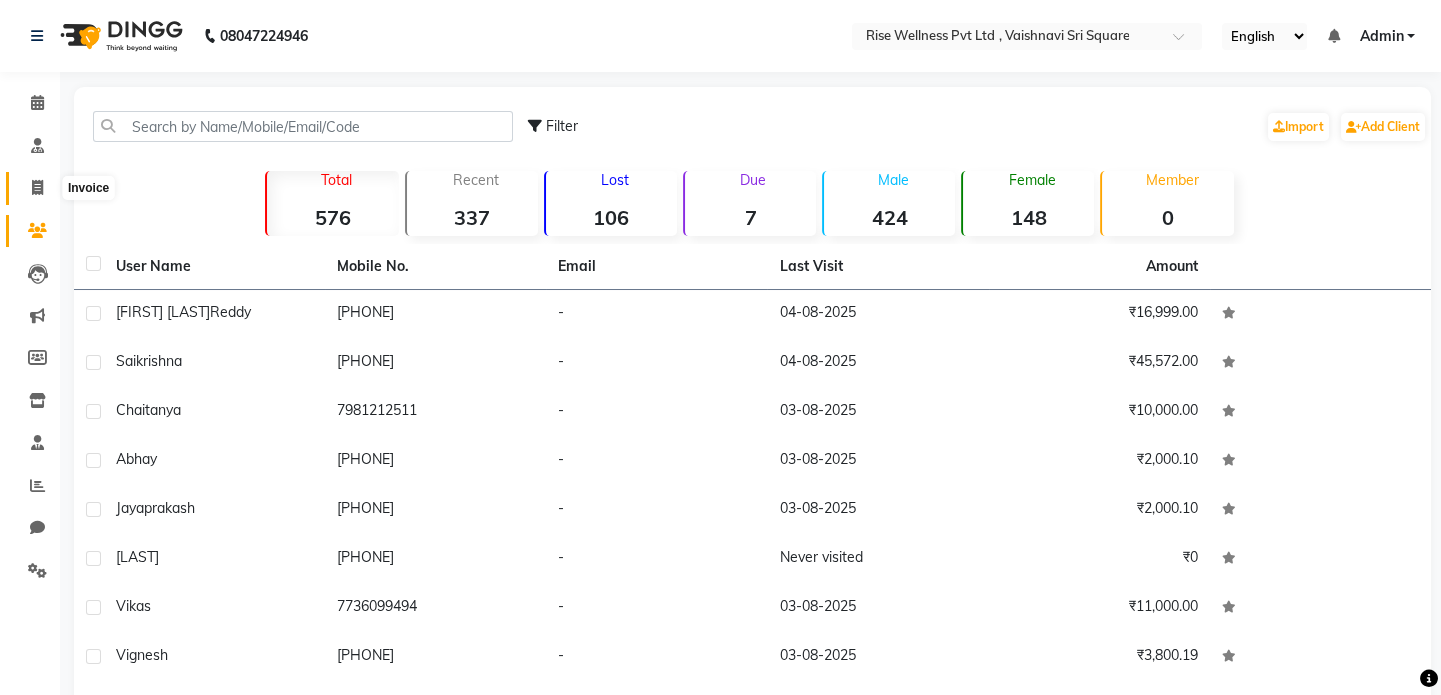 click 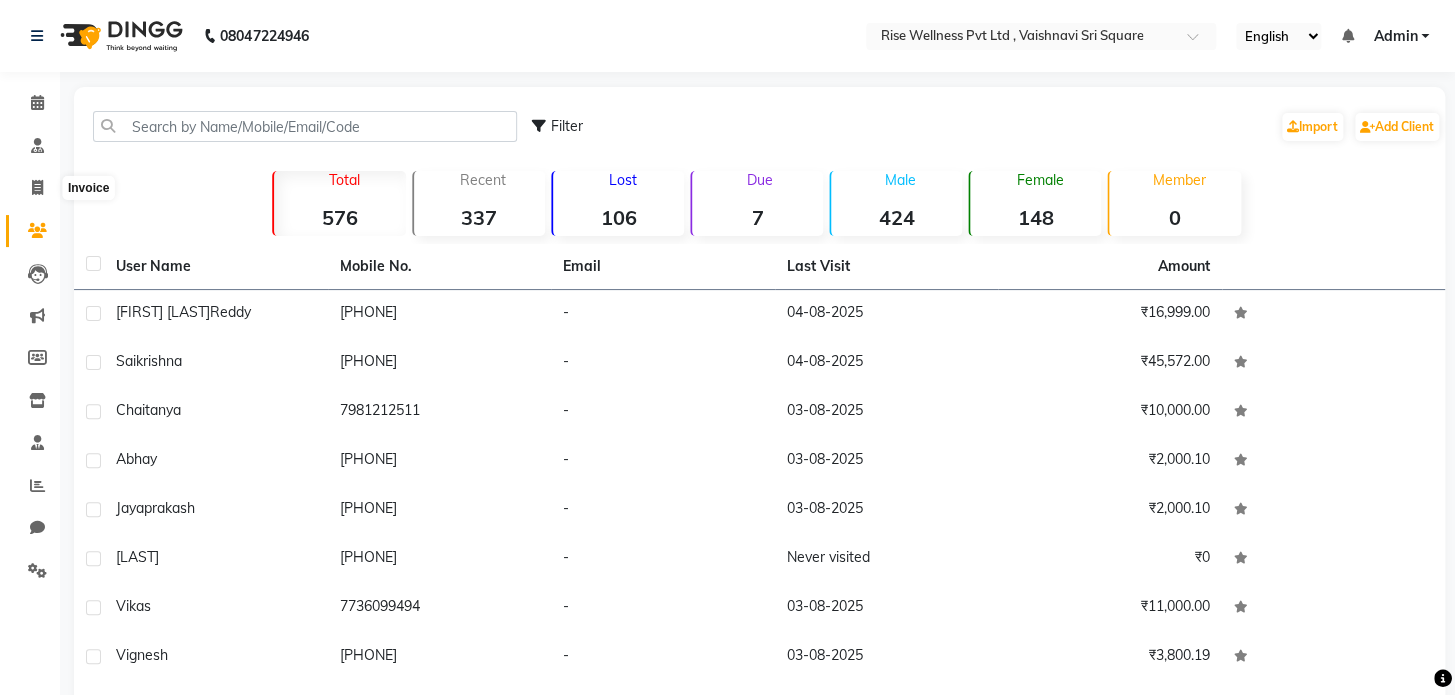 select on "7497" 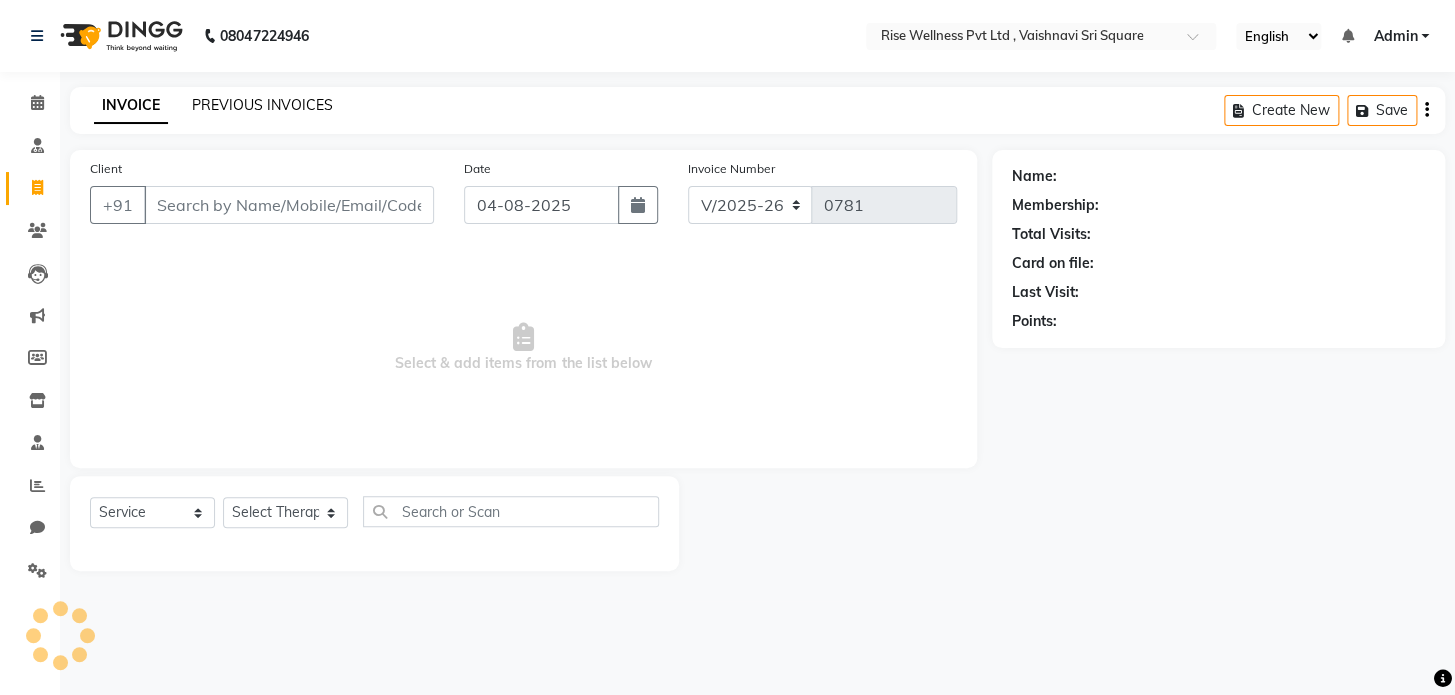 select on "V" 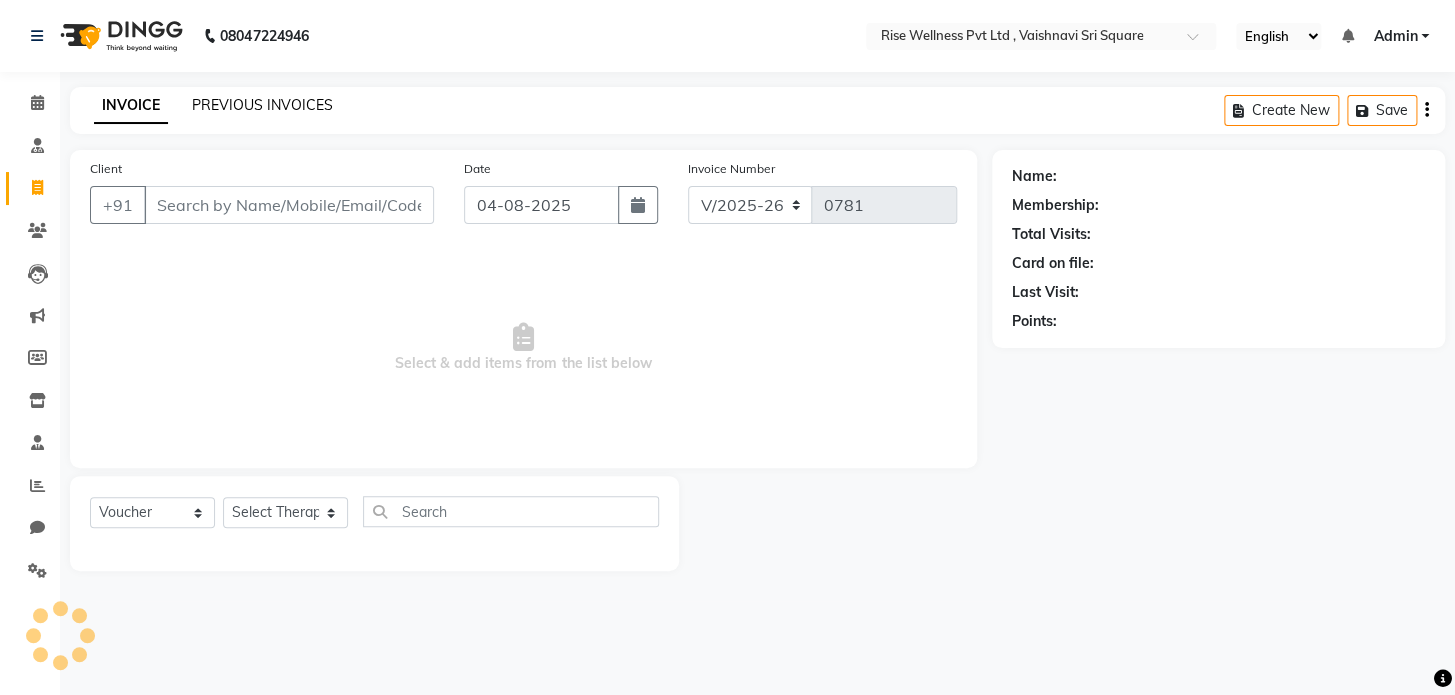 click on "PREVIOUS INVOICES" 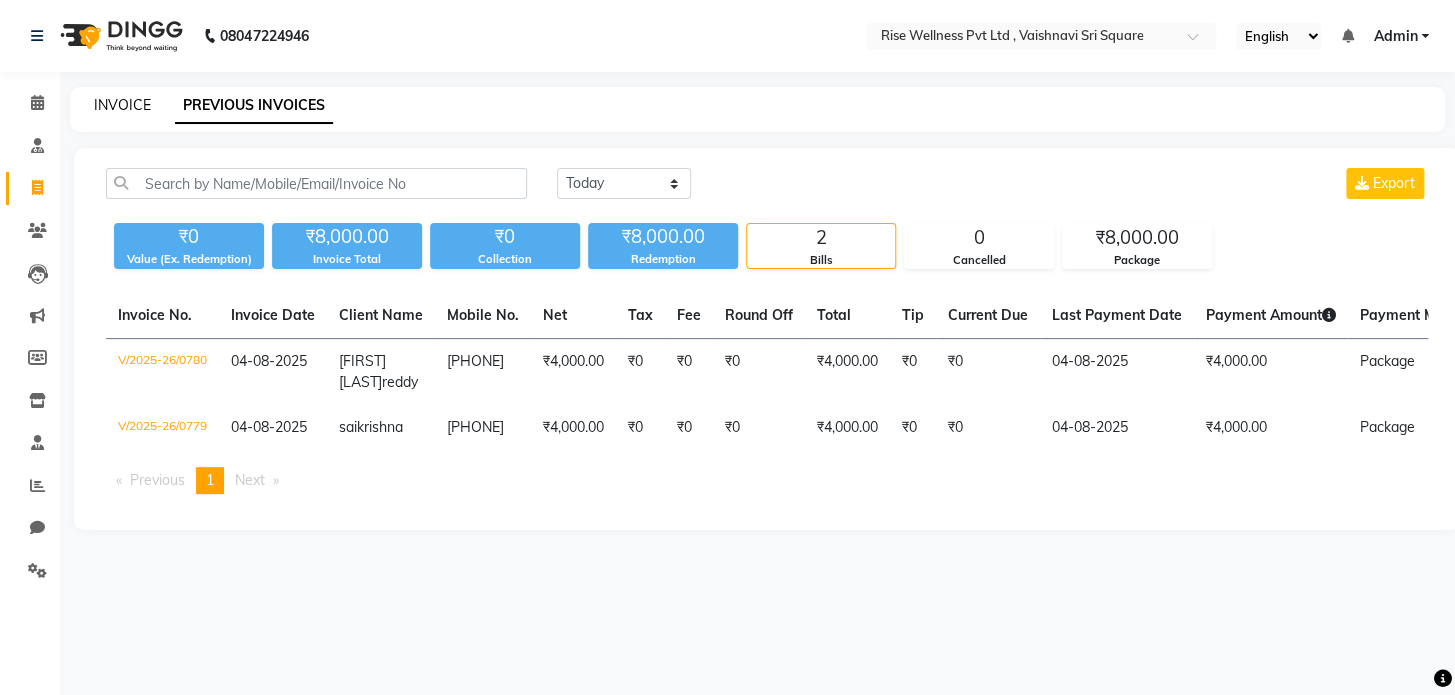 click on "INVOICE" 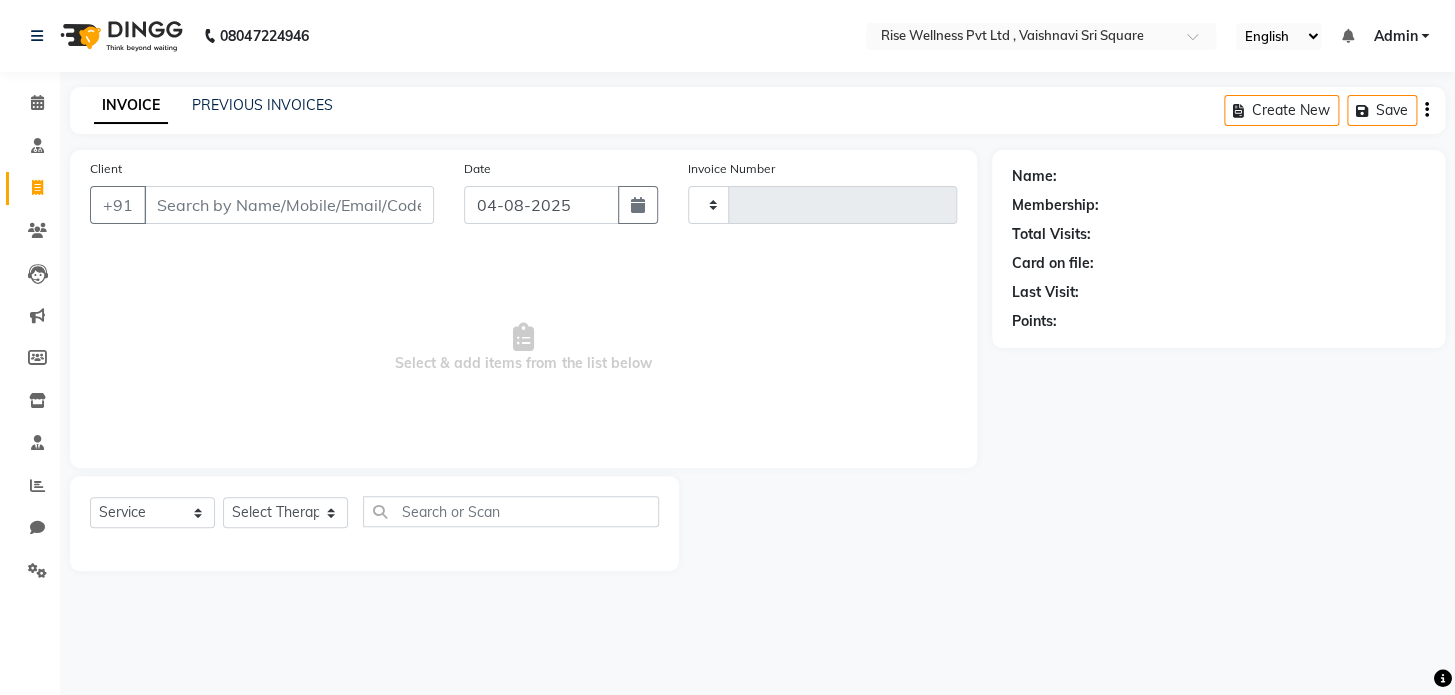 type on "0781" 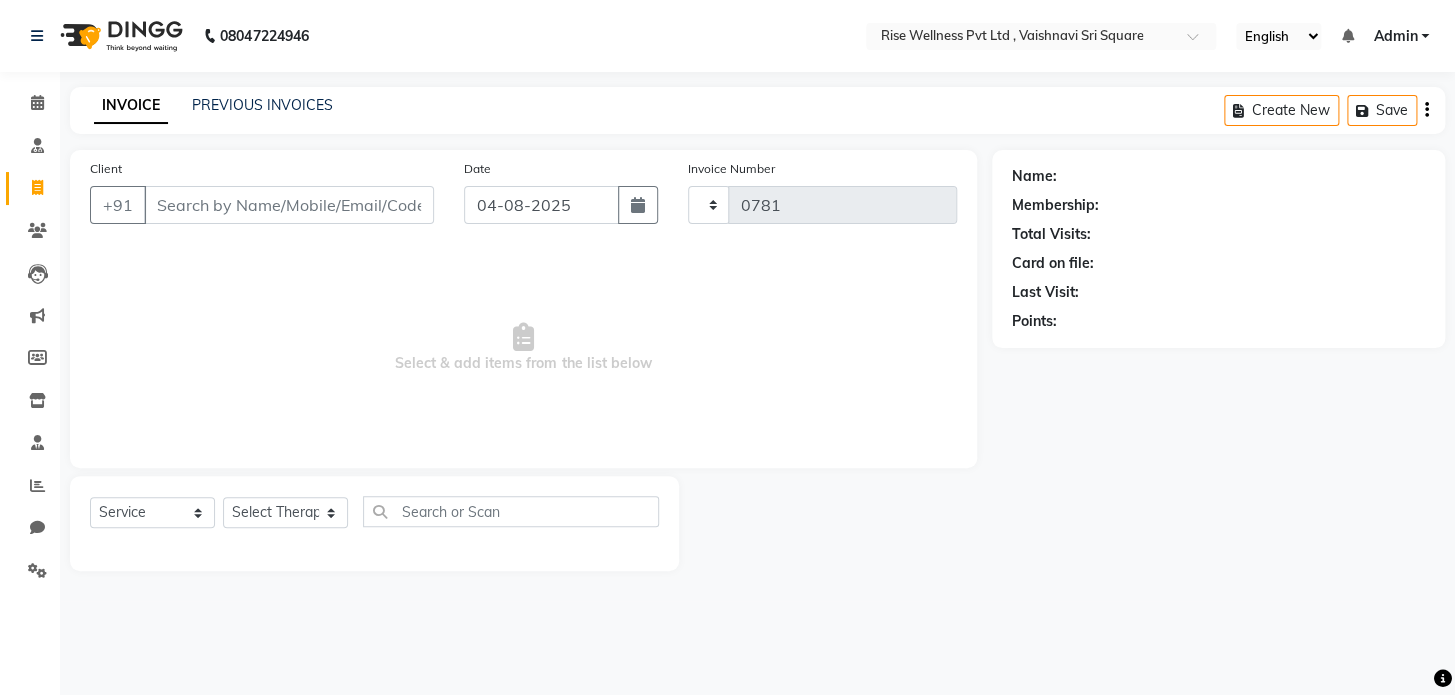 select on "7497" 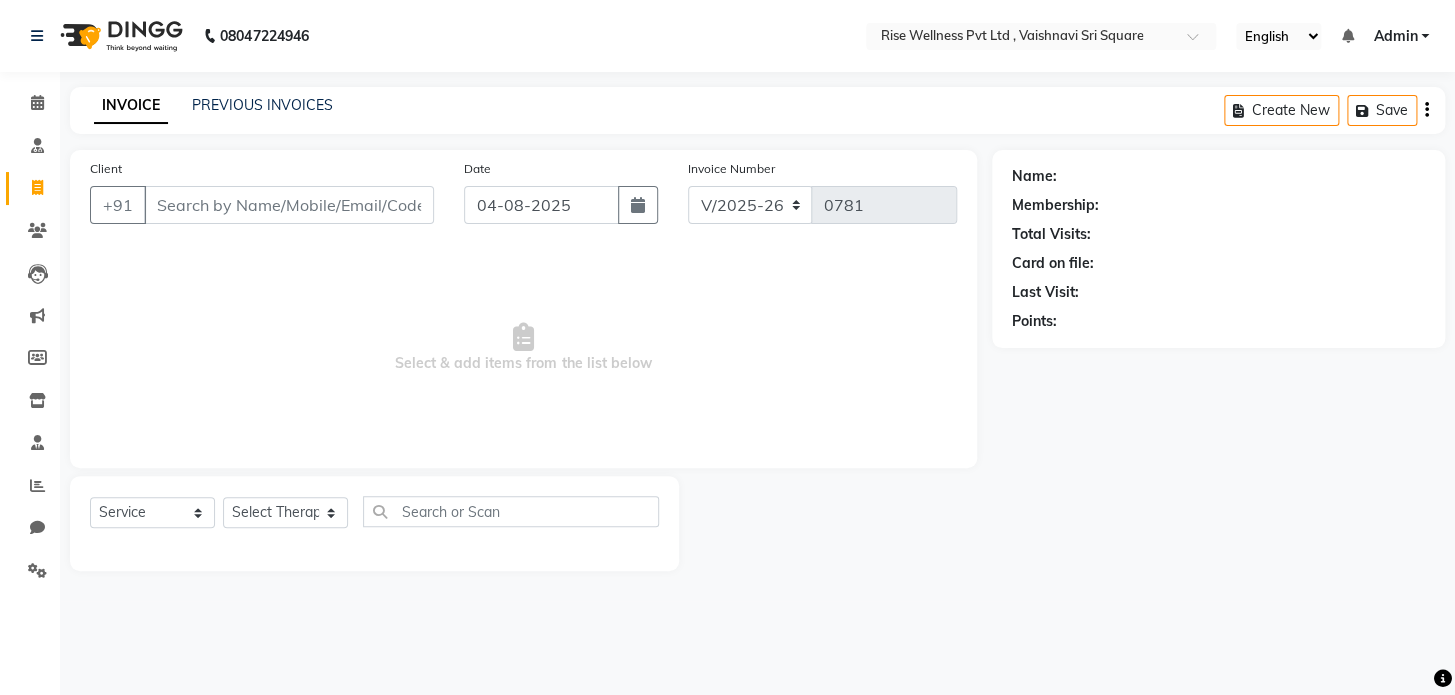 select on "V" 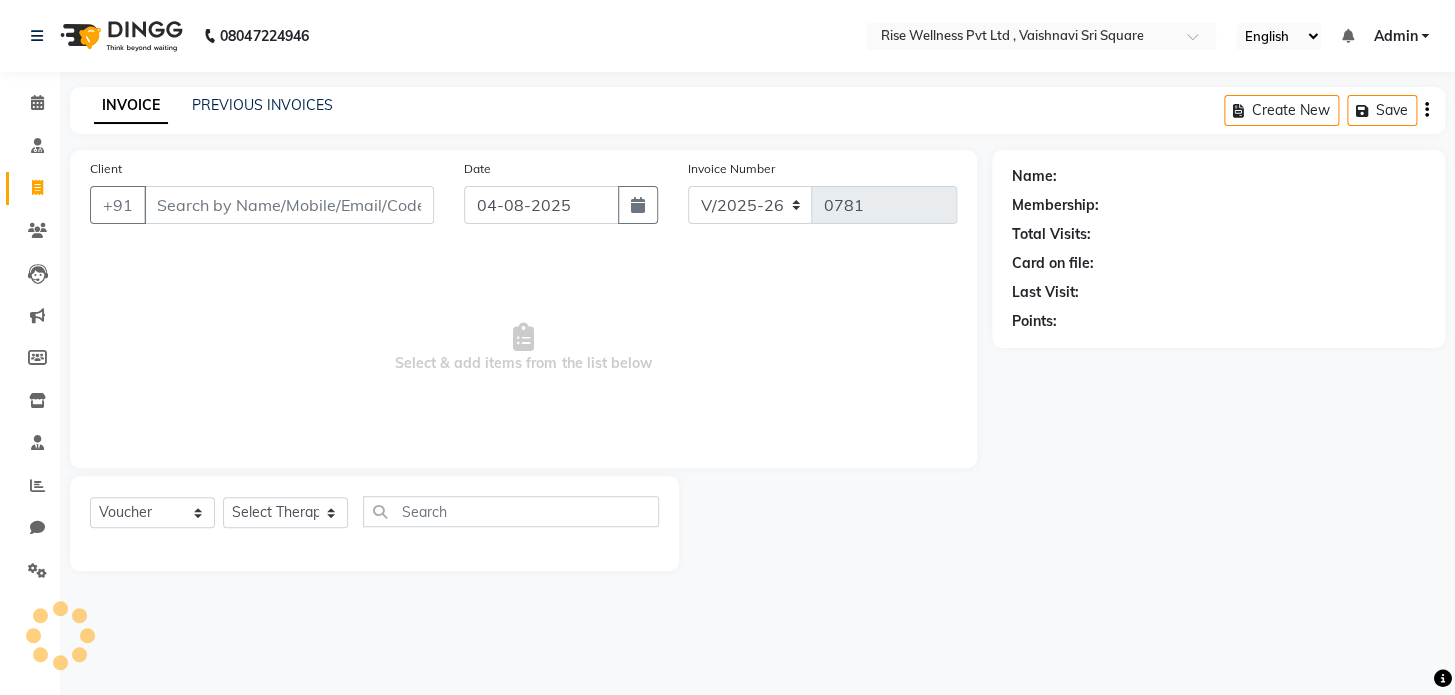 click on "Client" at bounding box center [289, 205] 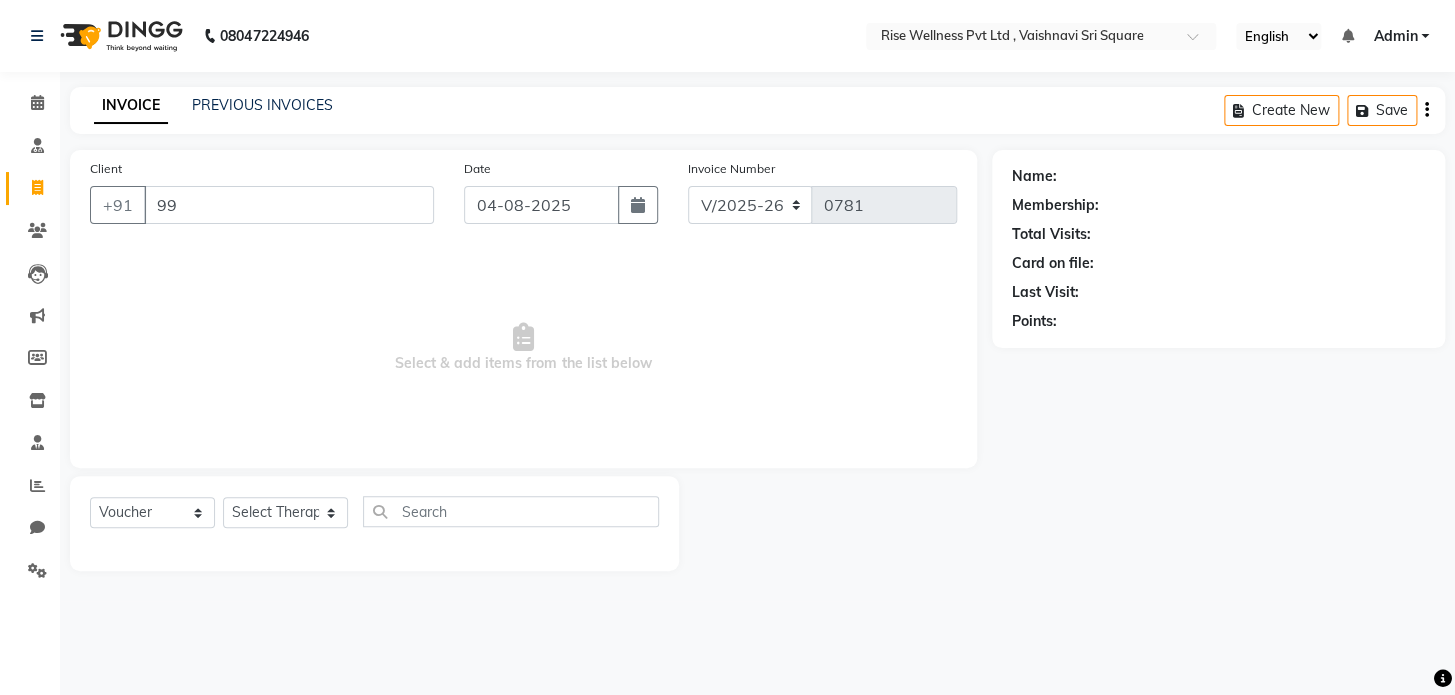 type on "9" 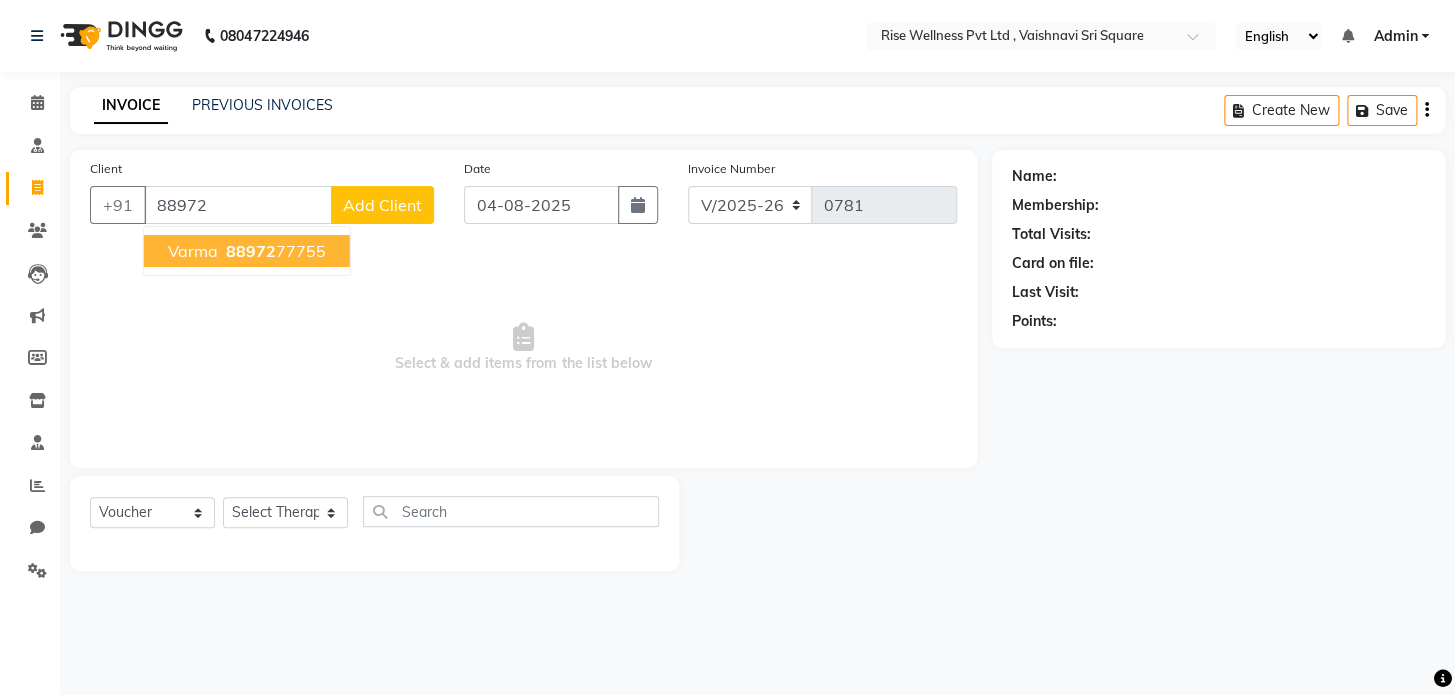 click on "[LAST]   [PHONE]" at bounding box center [247, 251] 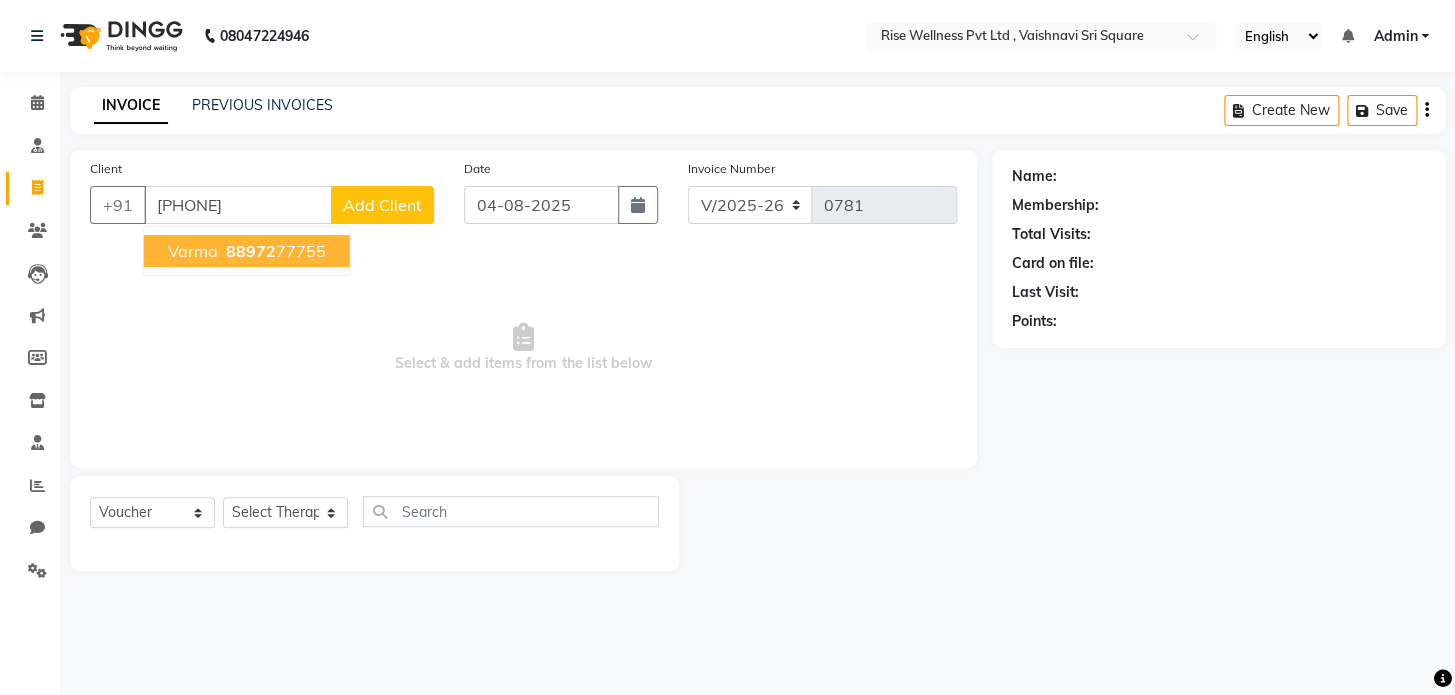 type on "[PHONE]" 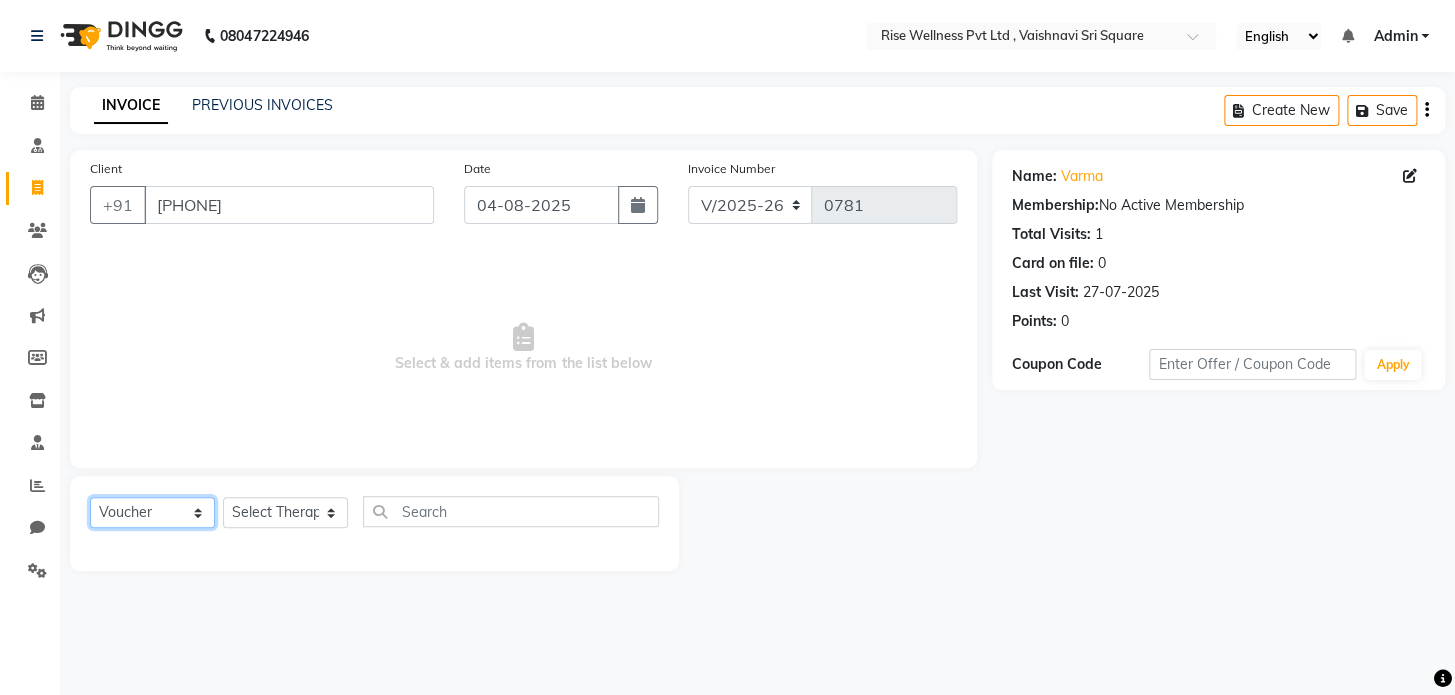 click on "Select  Service  Product  Membership  Package Voucher Prepaid Gift Card" 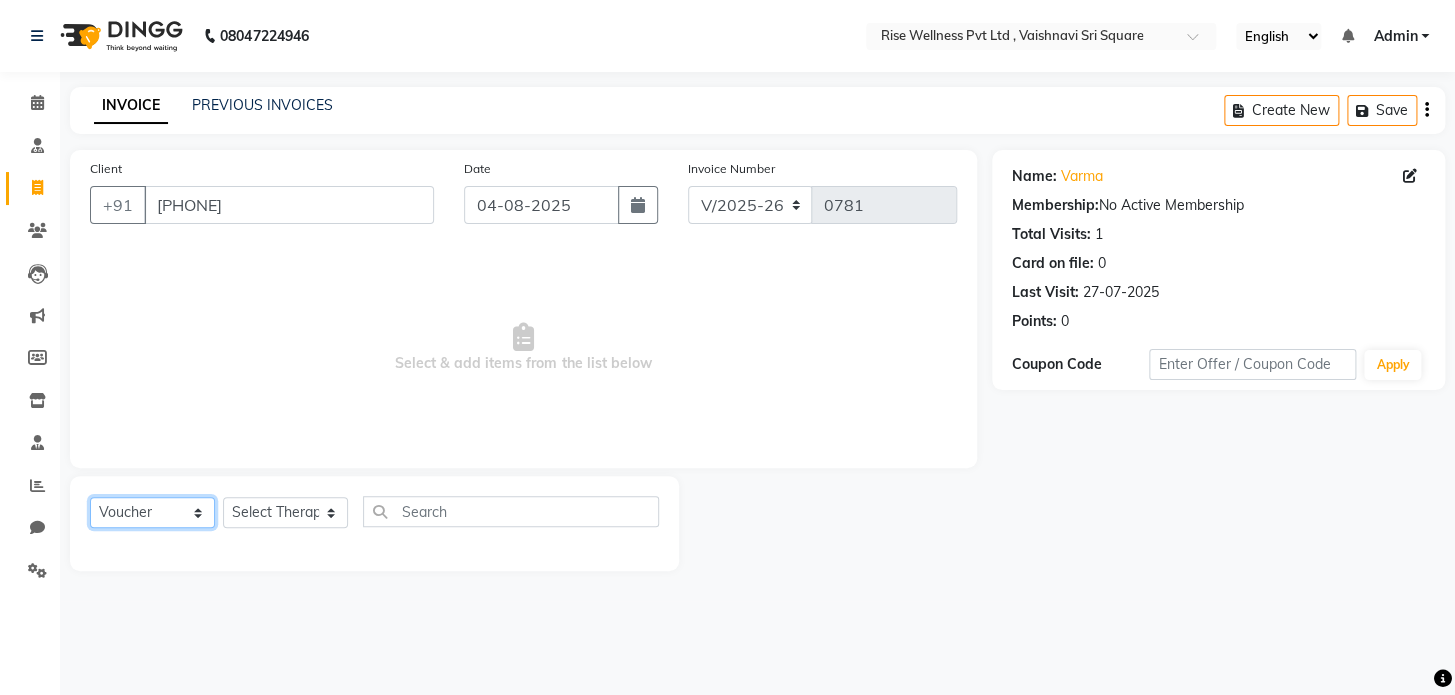 select on "service" 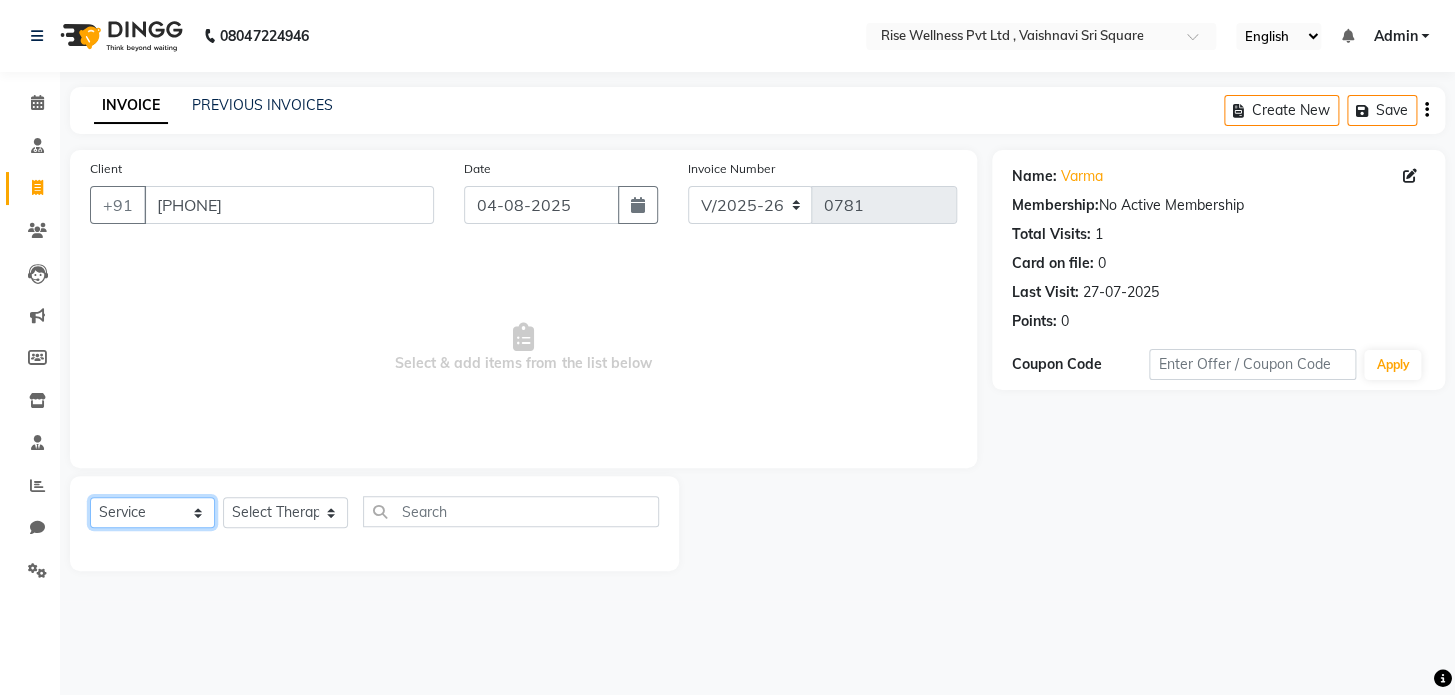 click on "Select  Service  Product  Membership  Package Voucher Prepaid Gift Card" 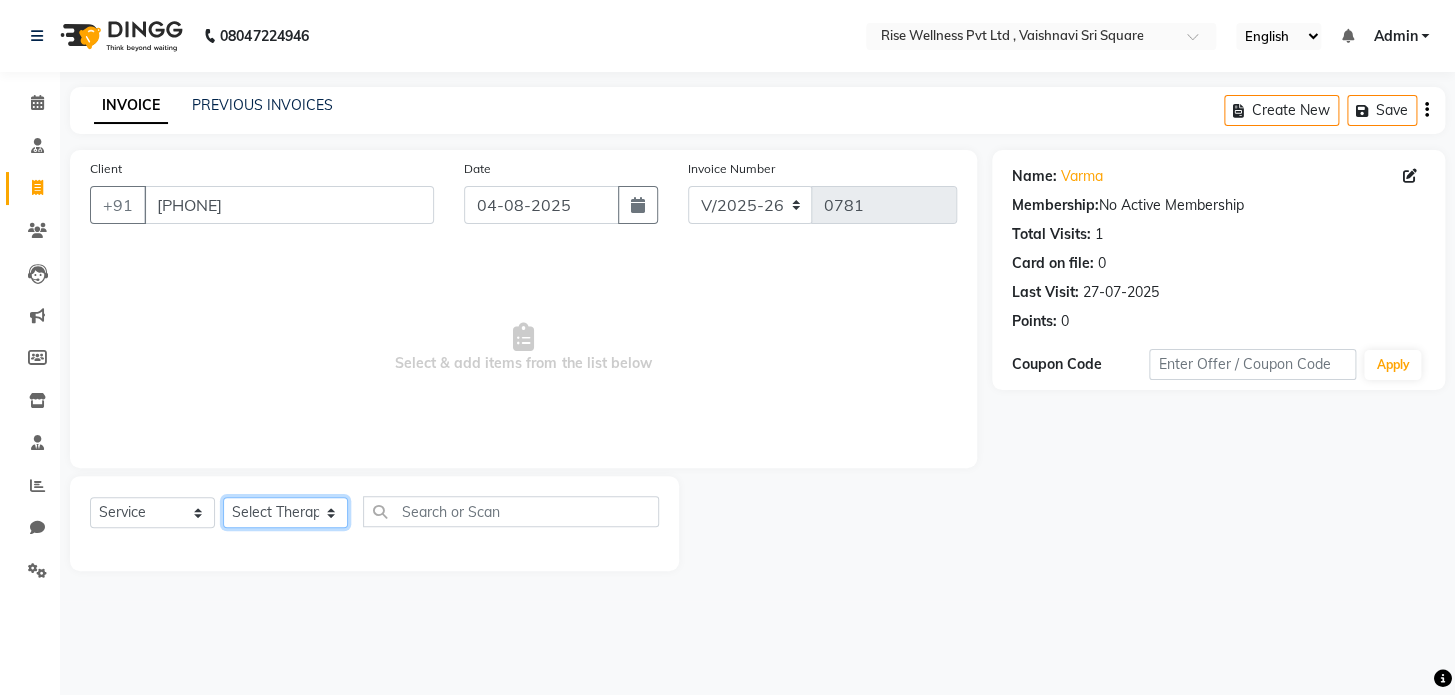 click on "Select Therapist LIBIN nithya Reception sujith suzi" 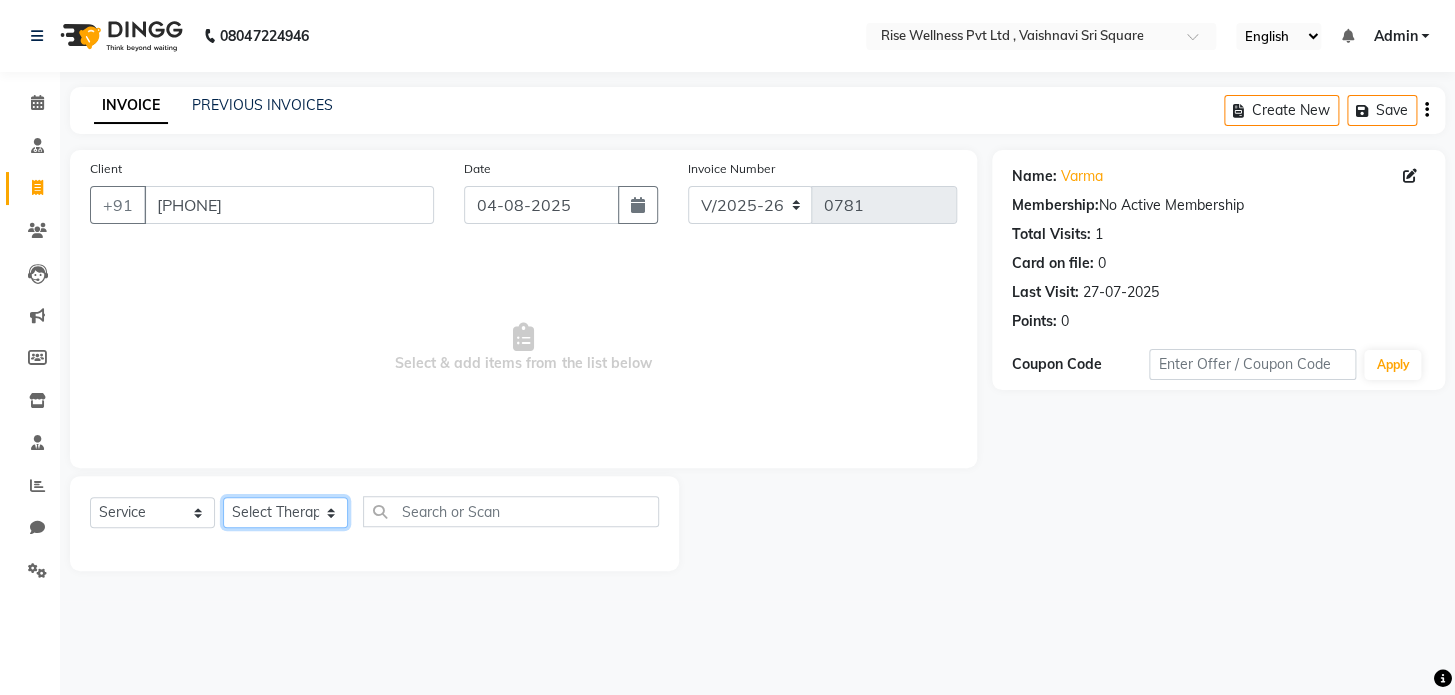 select on "69785" 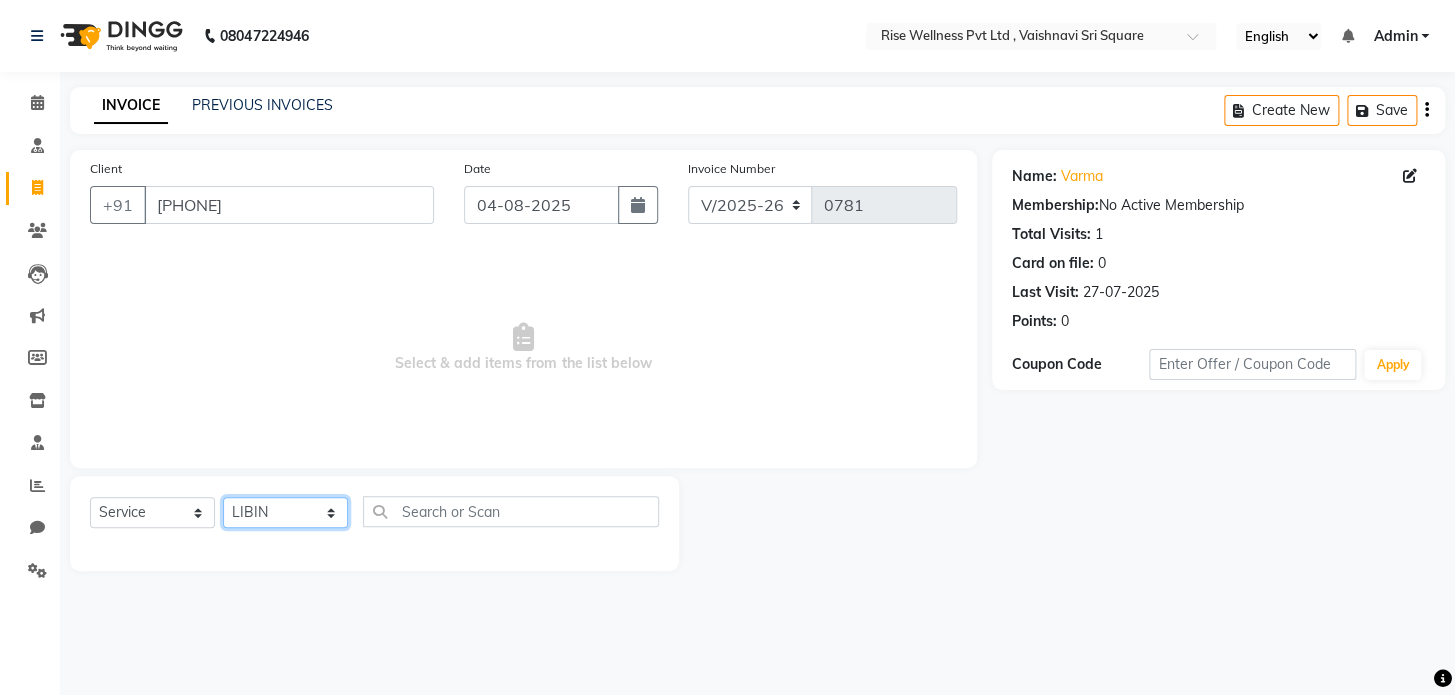 click on "Select Therapist LIBIN nithya Reception sujith suzi" 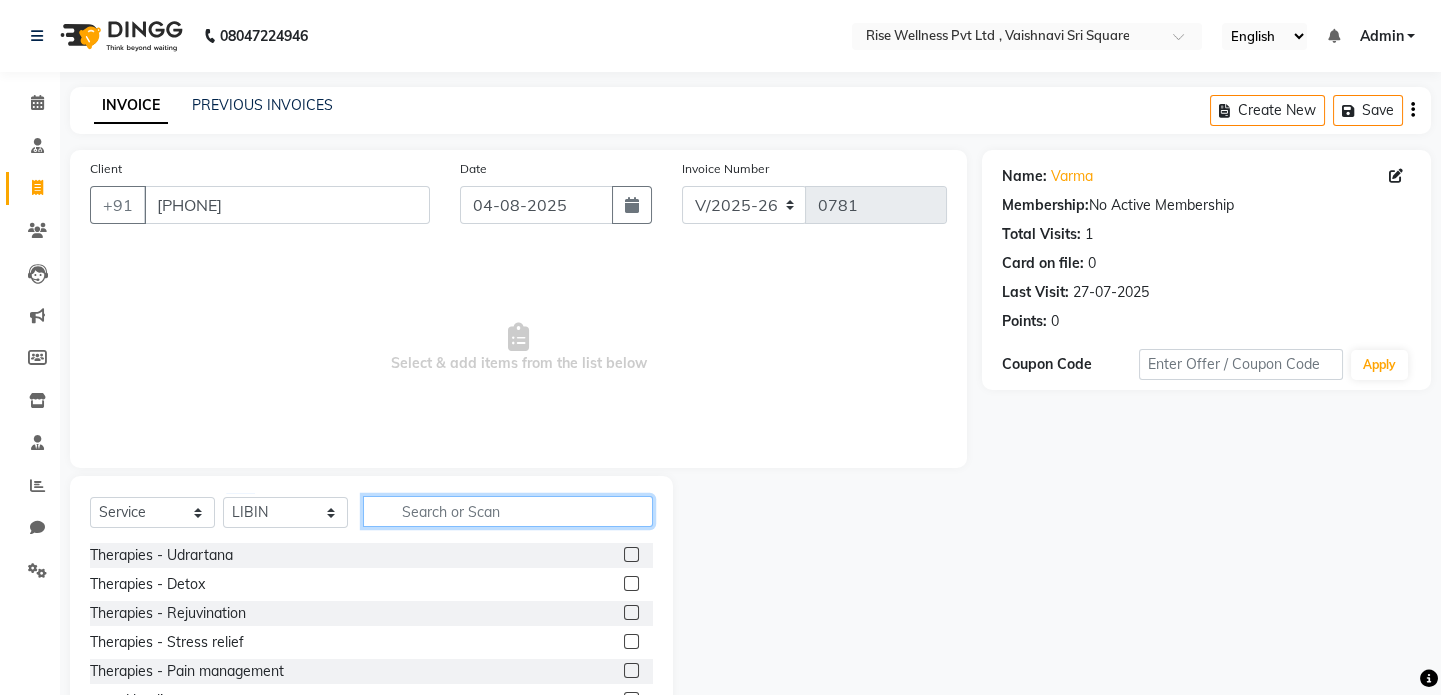 click 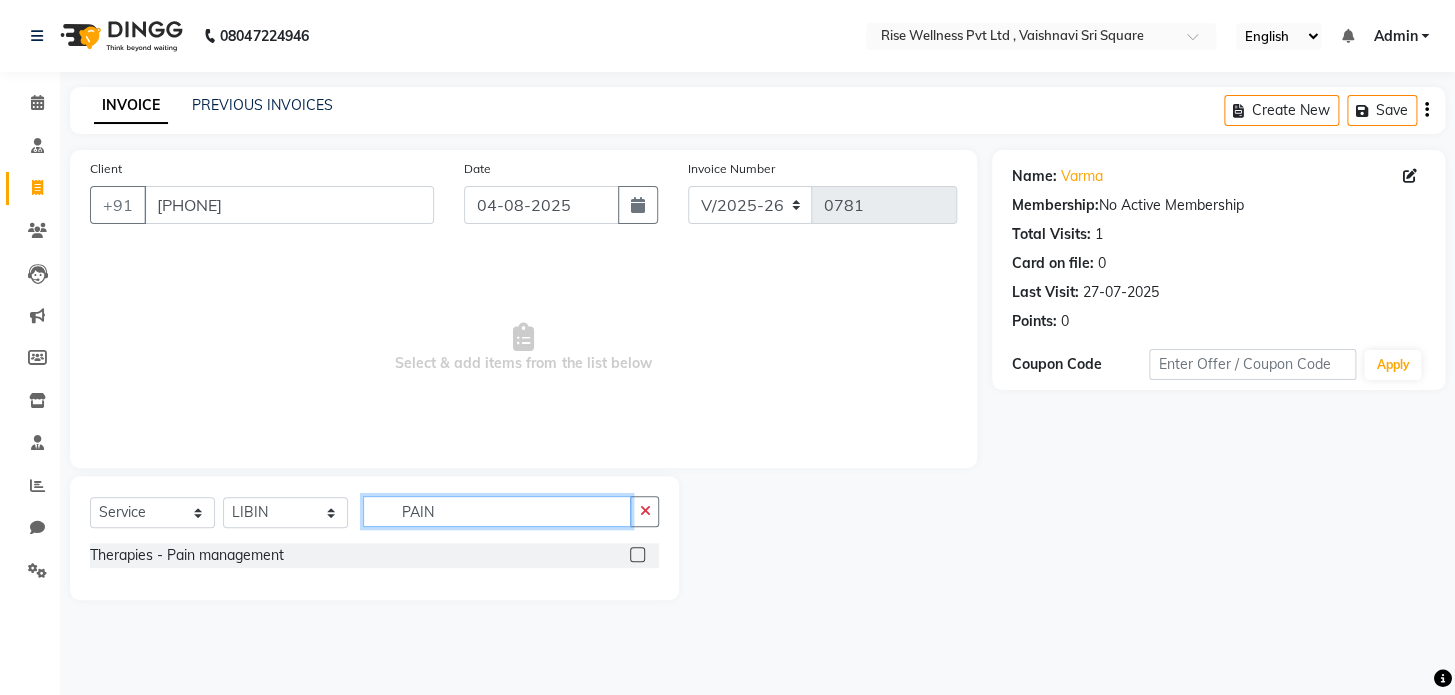 type on "PAIN" 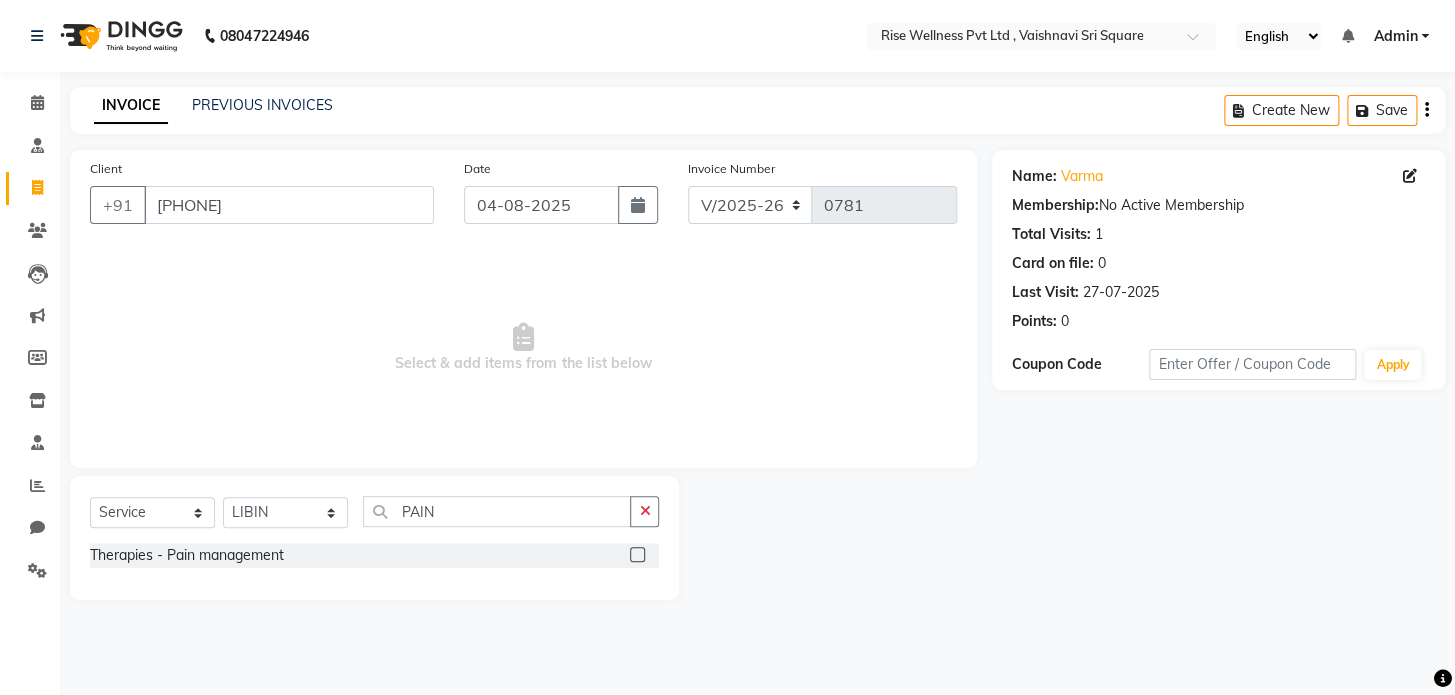 click on "Therapies - Pain management" 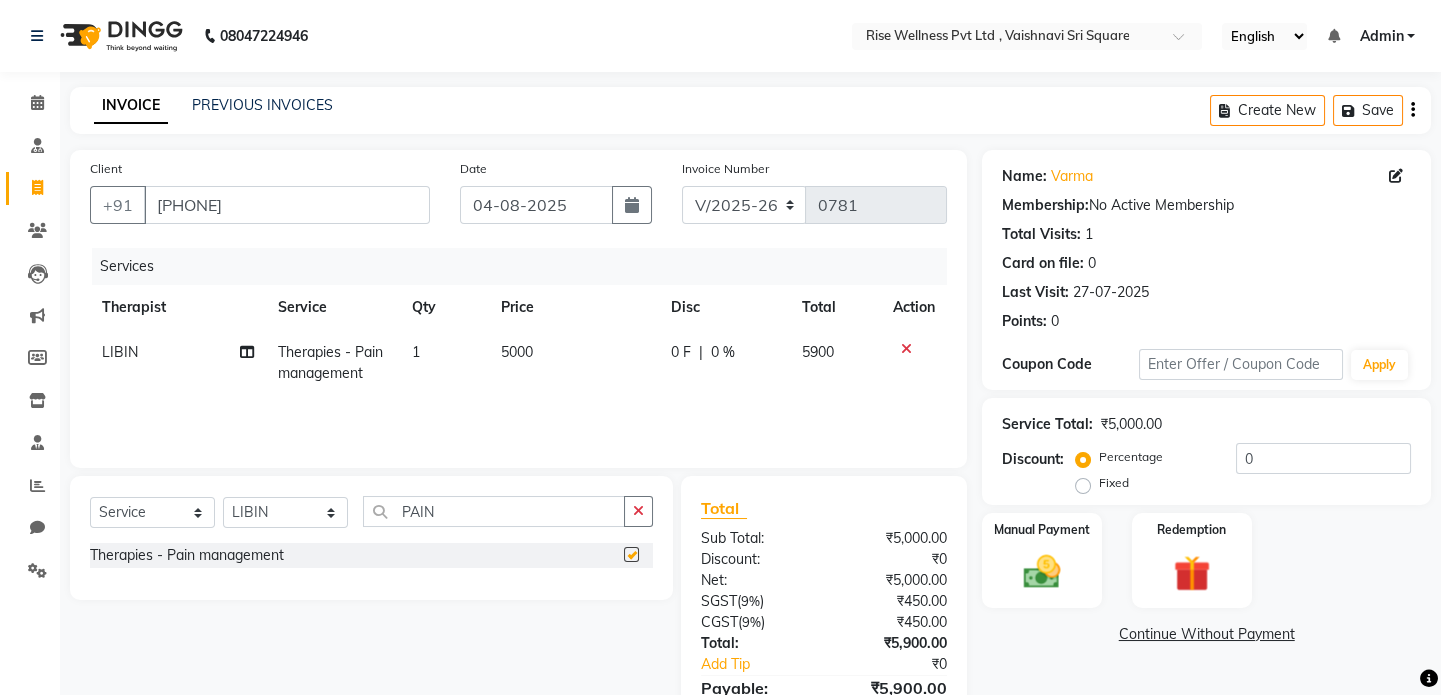 checkbox on "false" 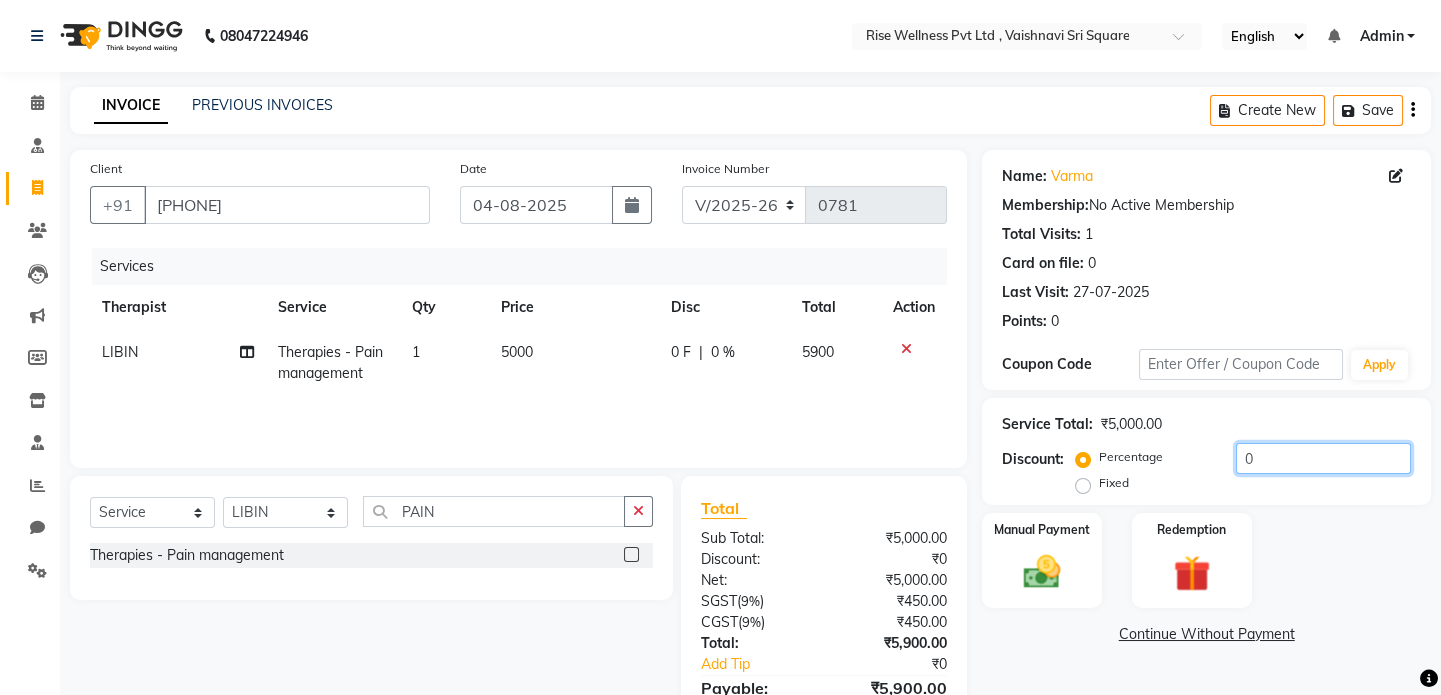click on "0" 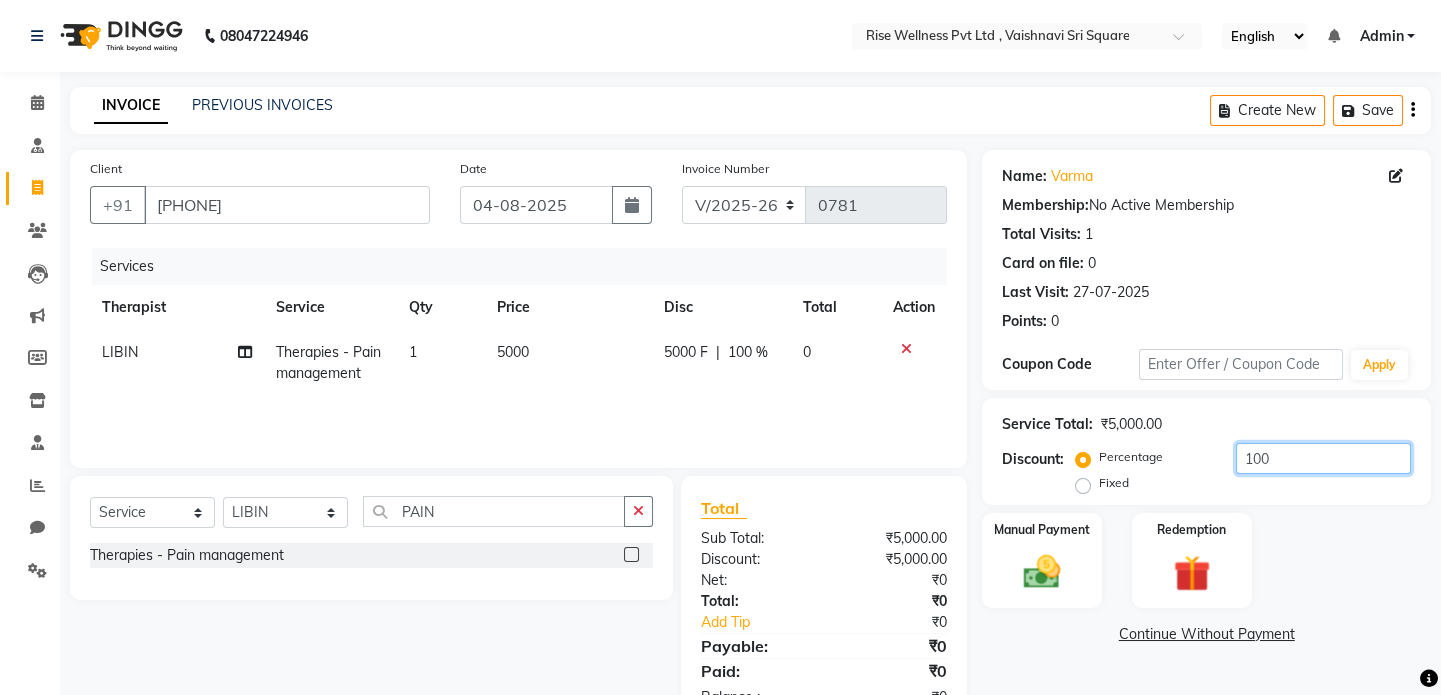 type on "100" 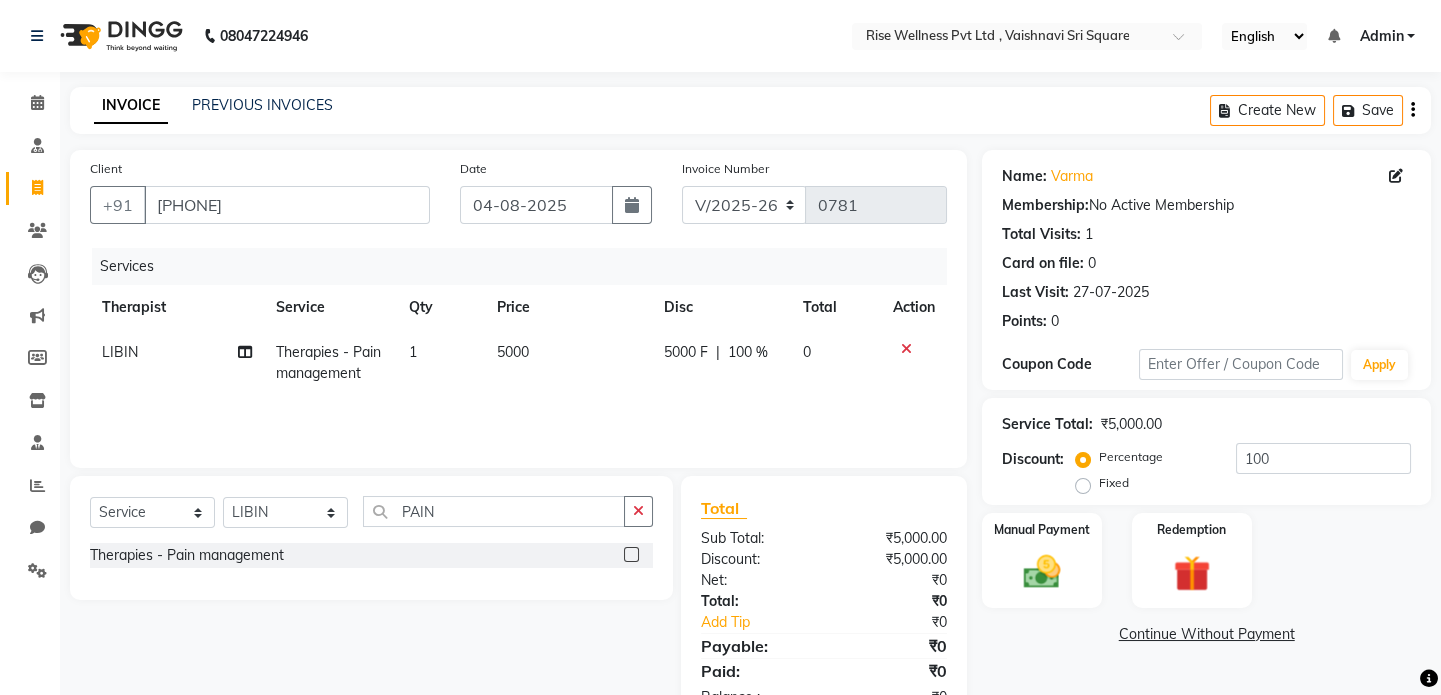 click 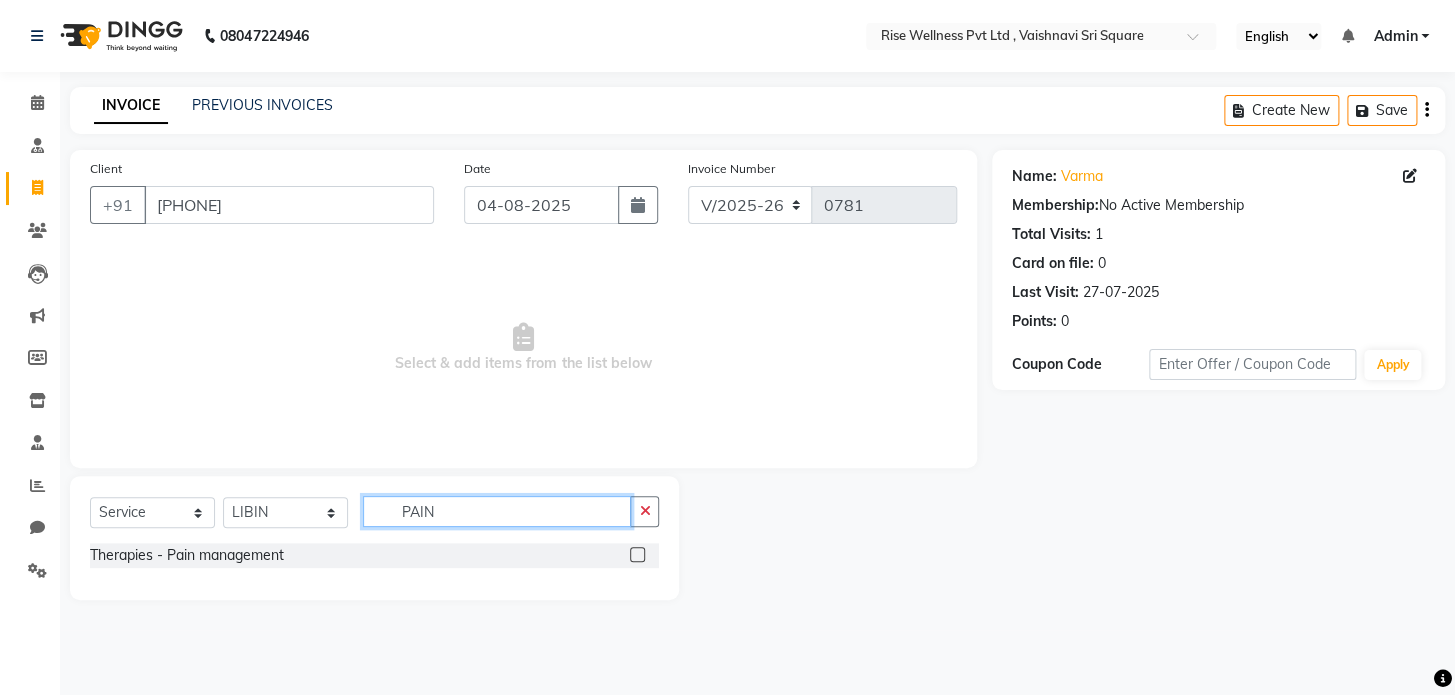 click on "PAIN" 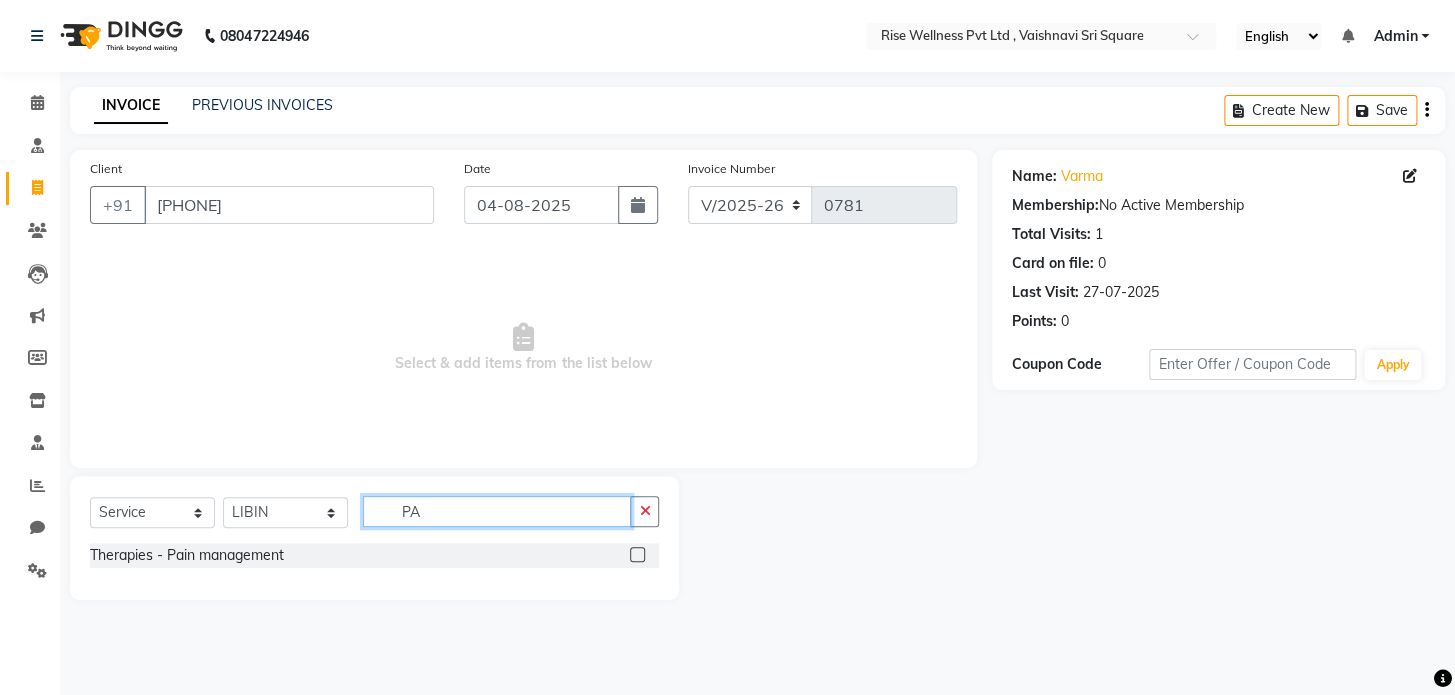 type on "P" 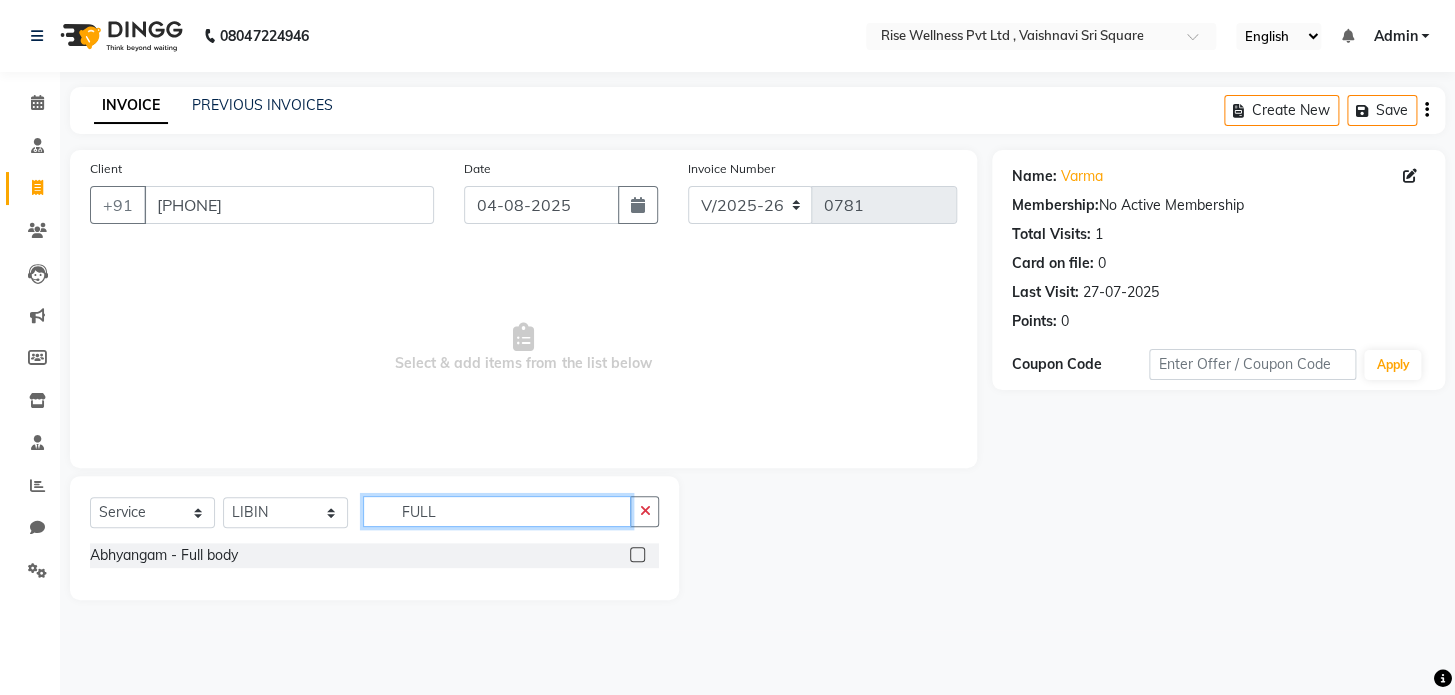 type on "FULL" 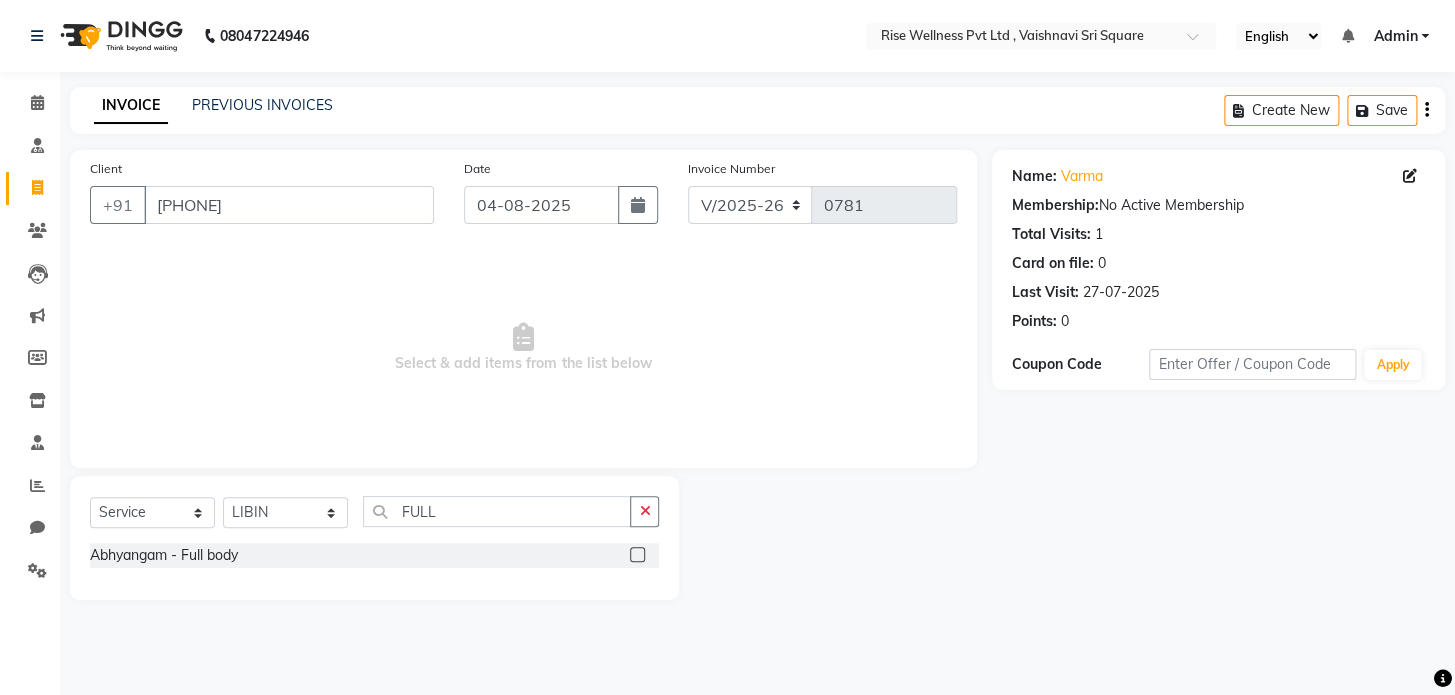 click 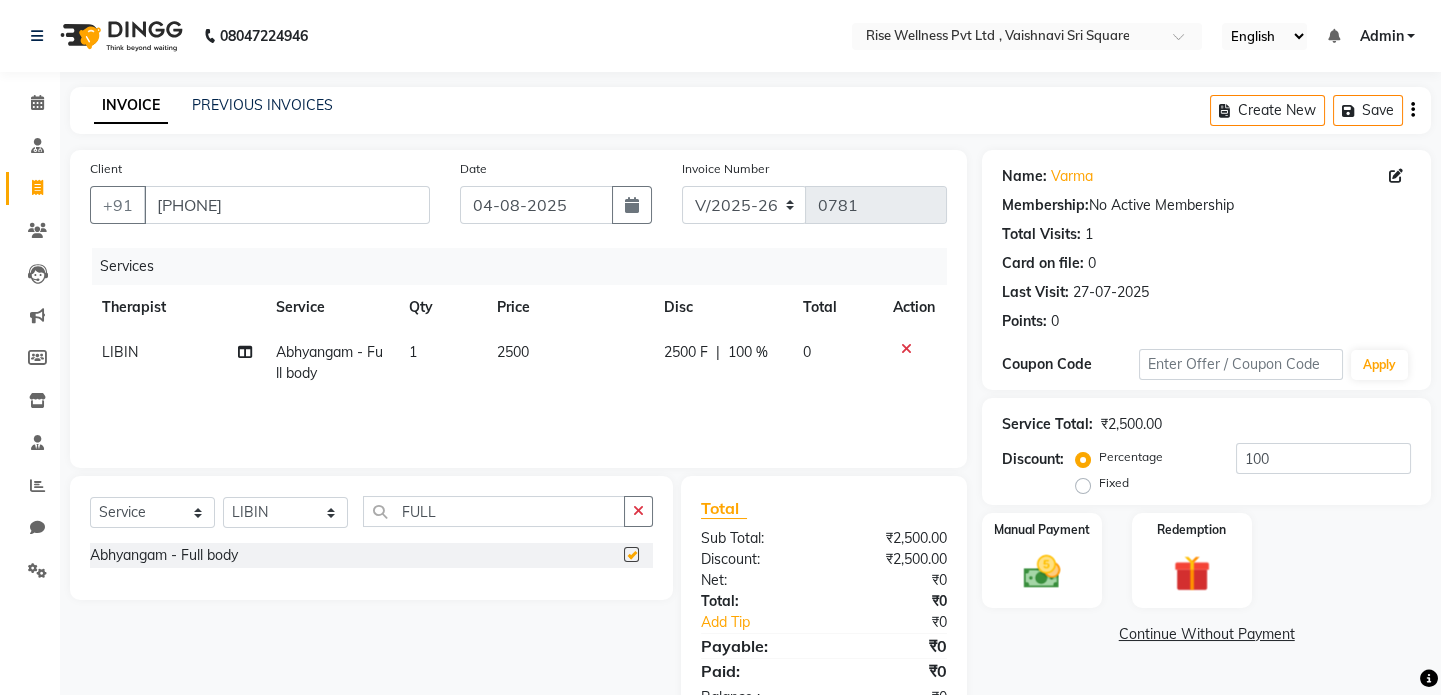 checkbox on "false" 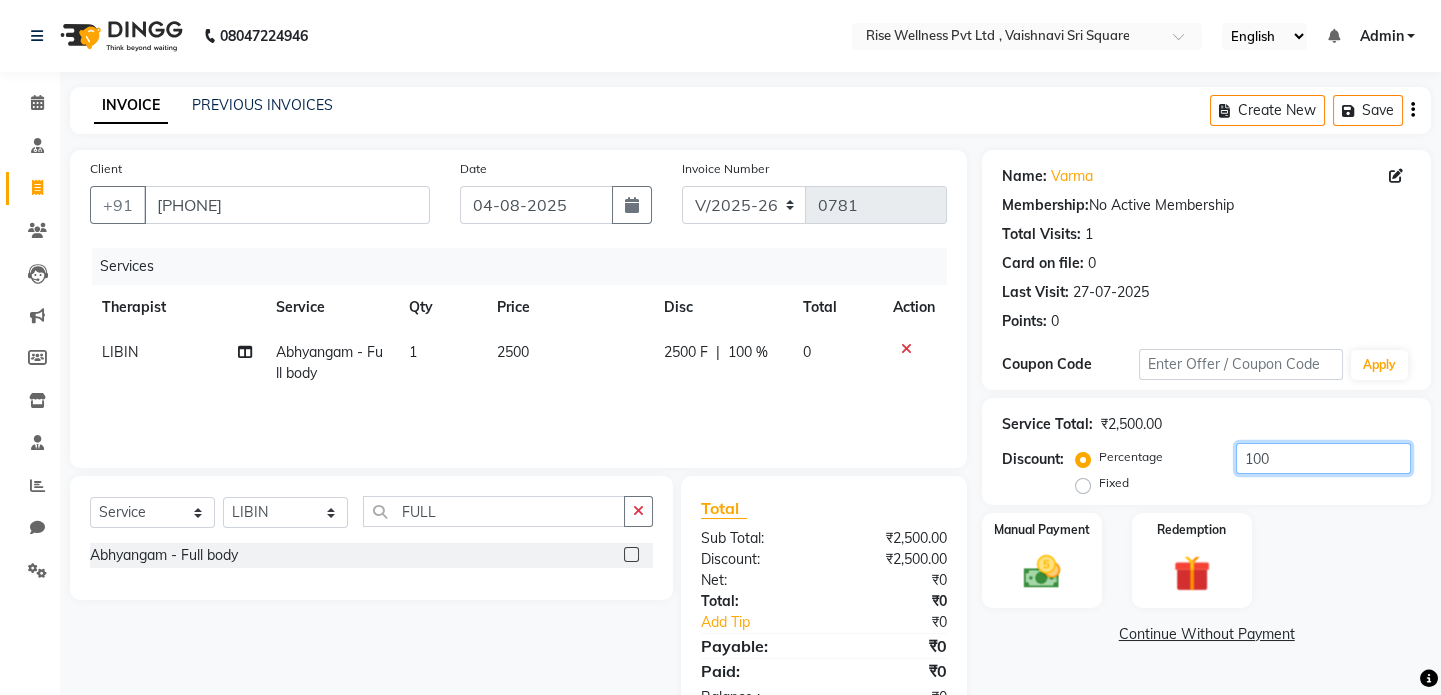 click on "100" 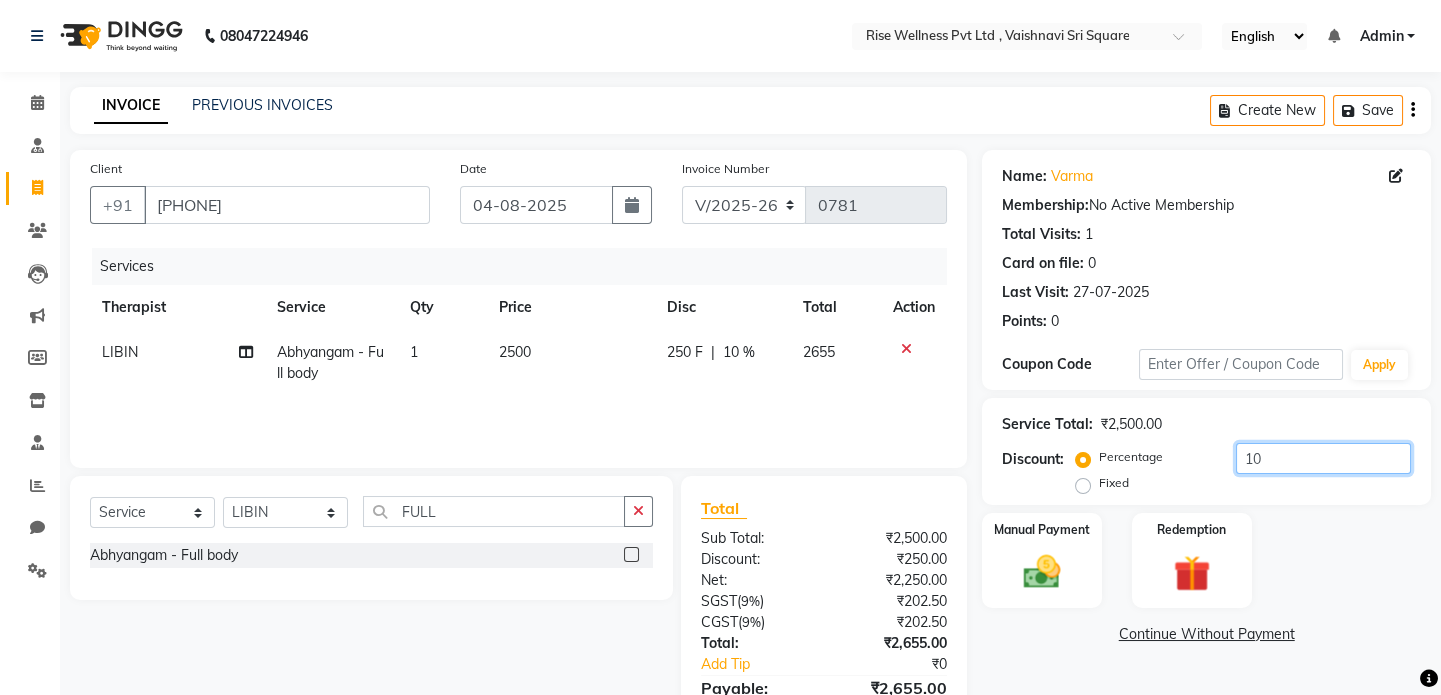 type on "1" 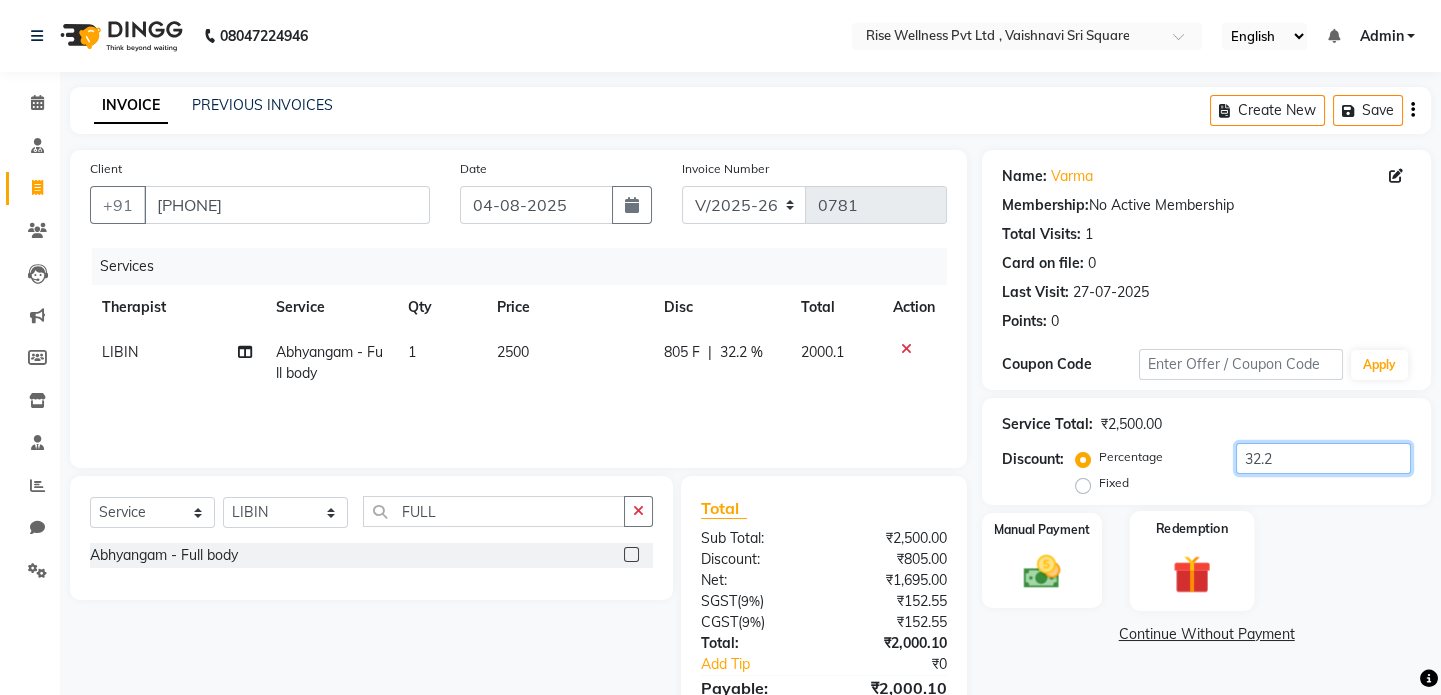 type on "32.2" 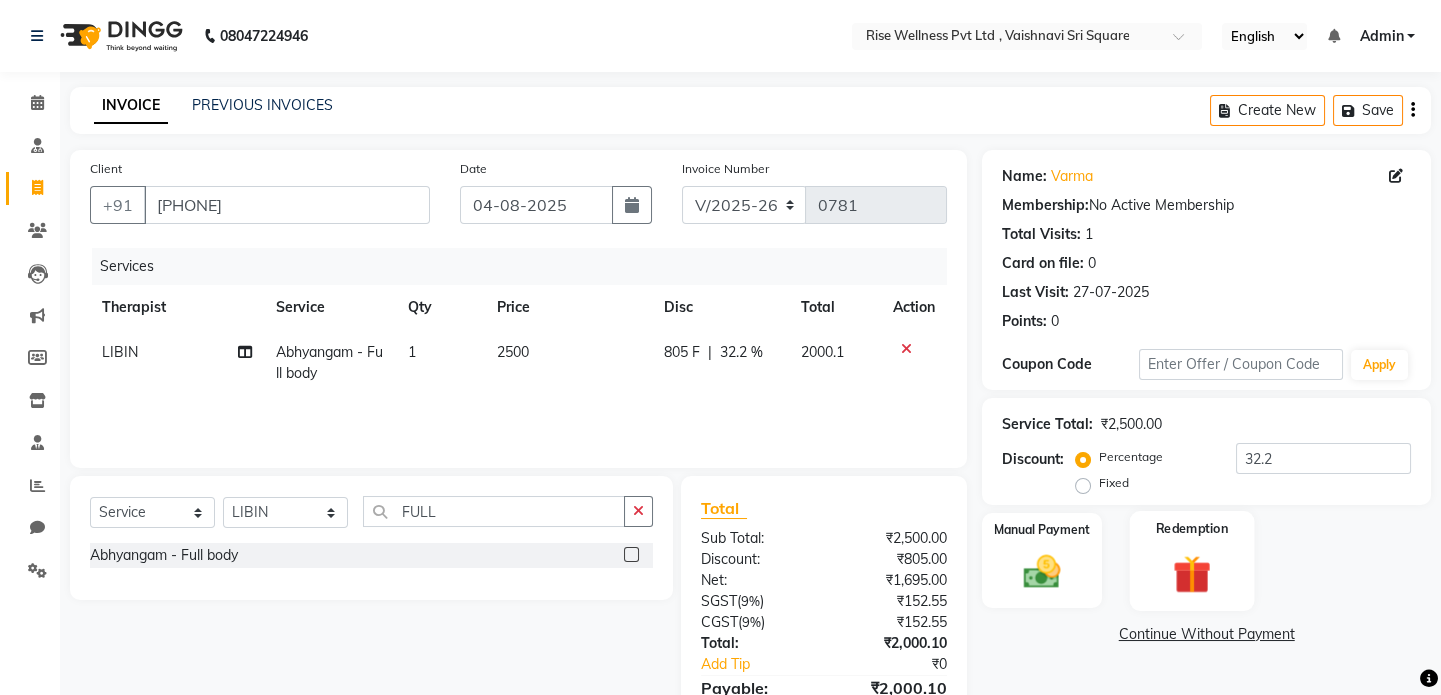 click 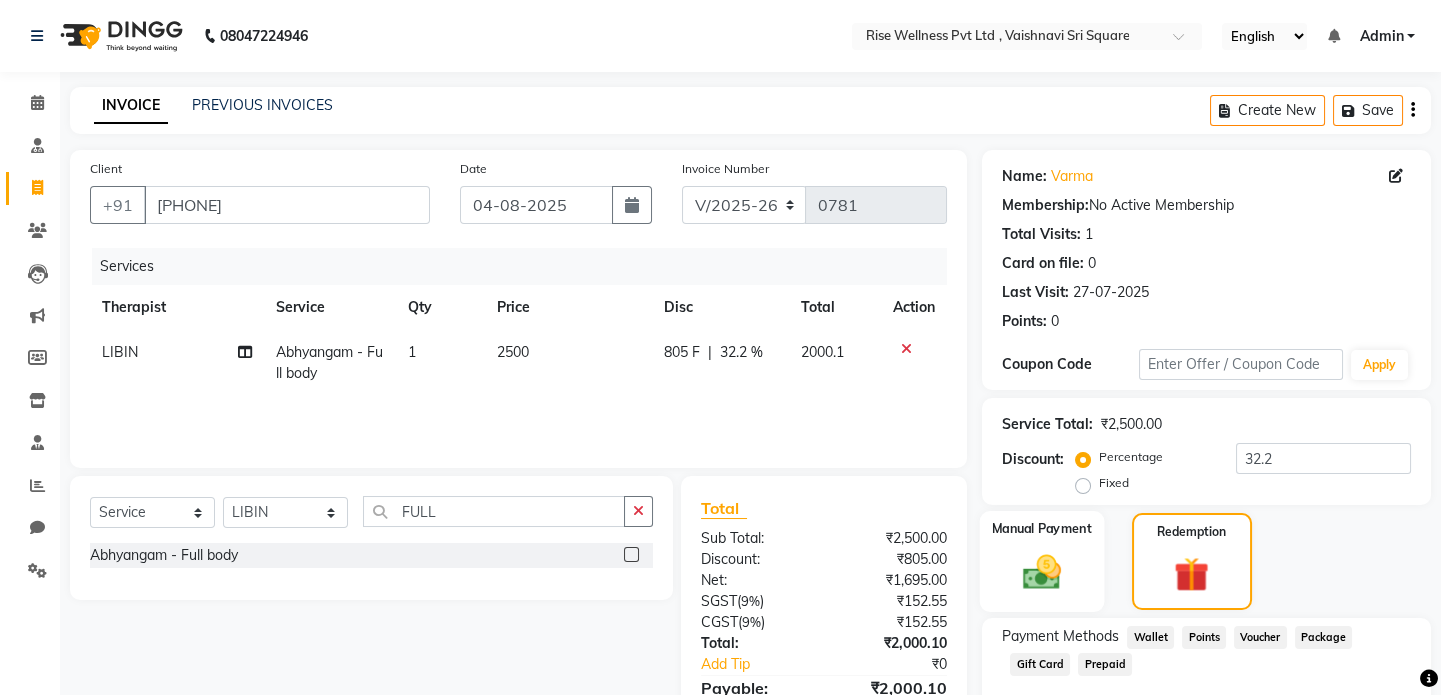 click 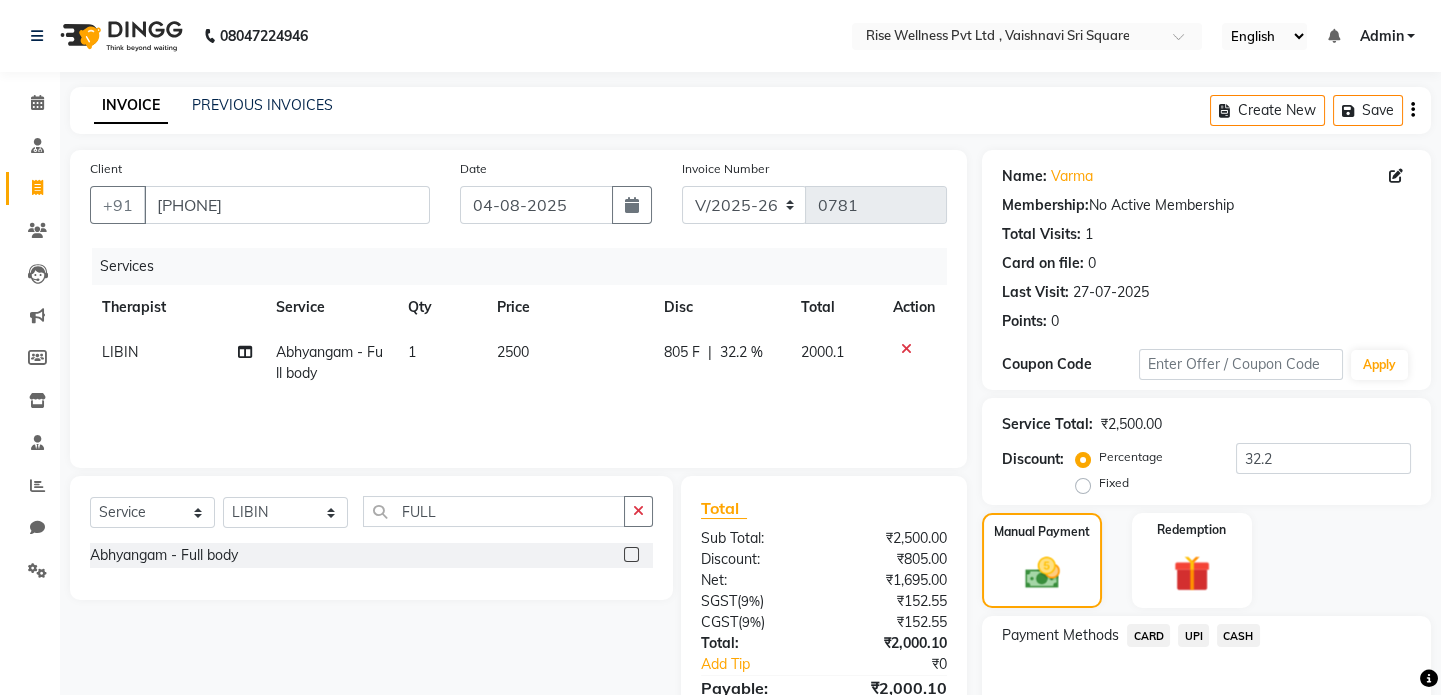 scroll, scrollTop: 111, scrollLeft: 0, axis: vertical 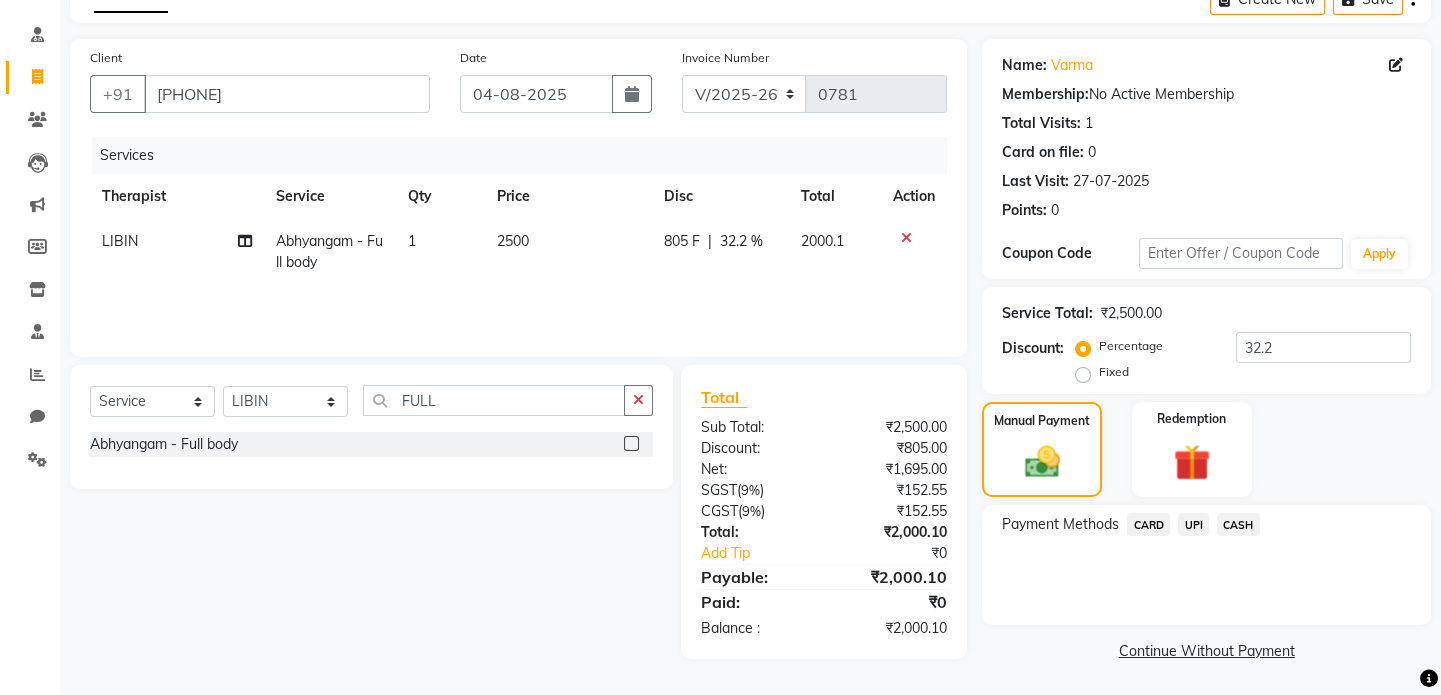 click on "CASH" 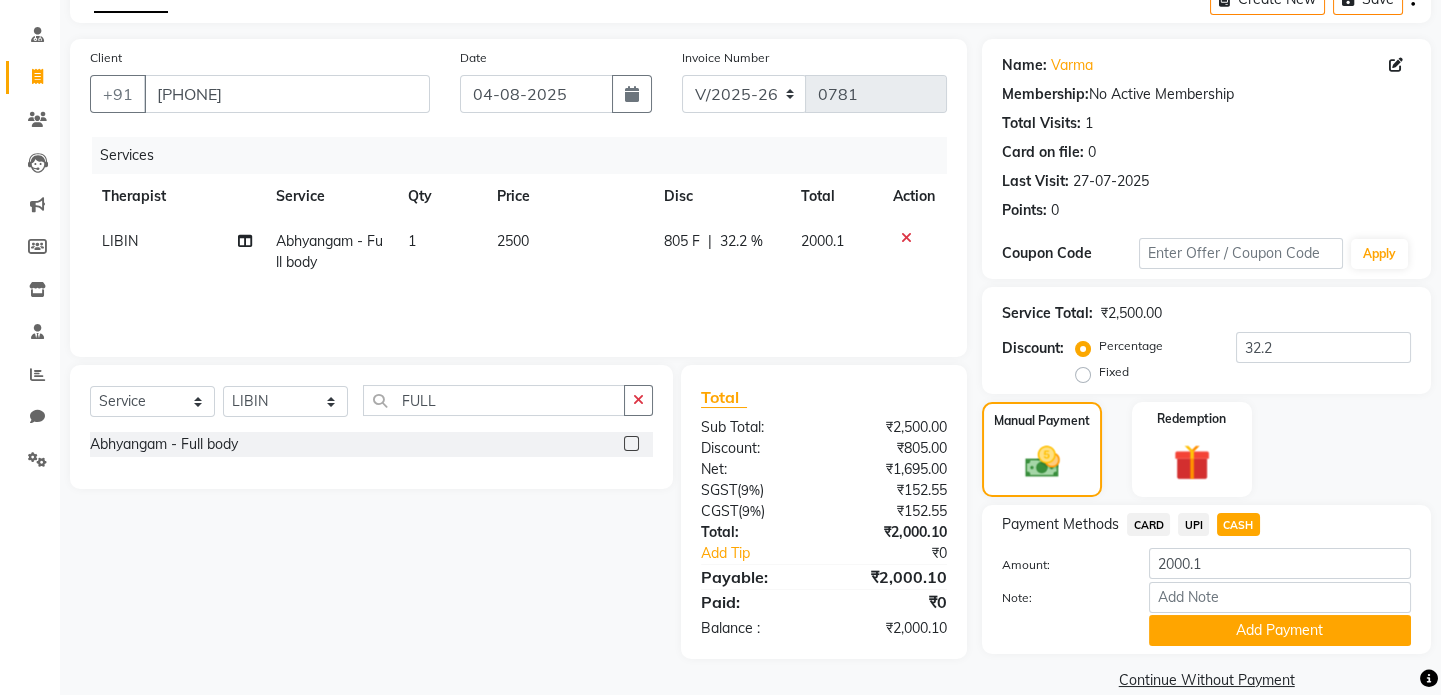 scroll, scrollTop: 140, scrollLeft: 0, axis: vertical 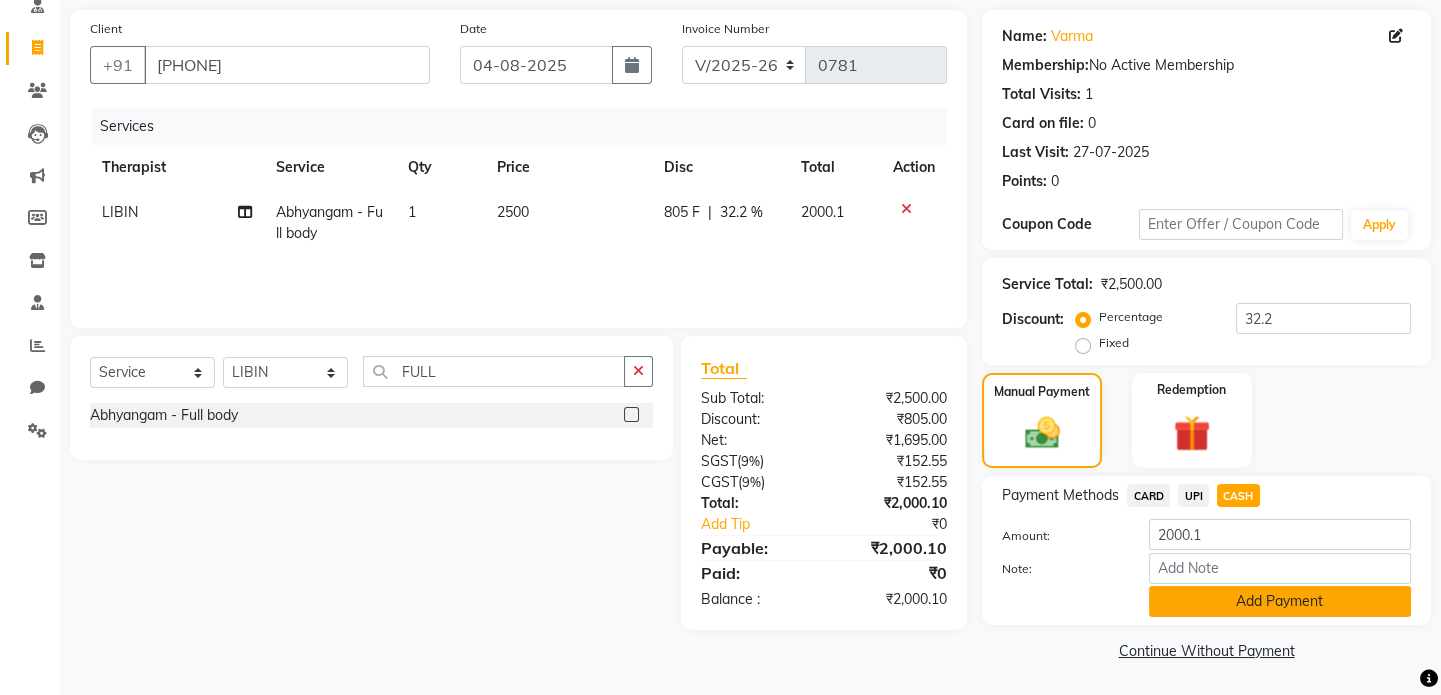 click on "Add Payment" 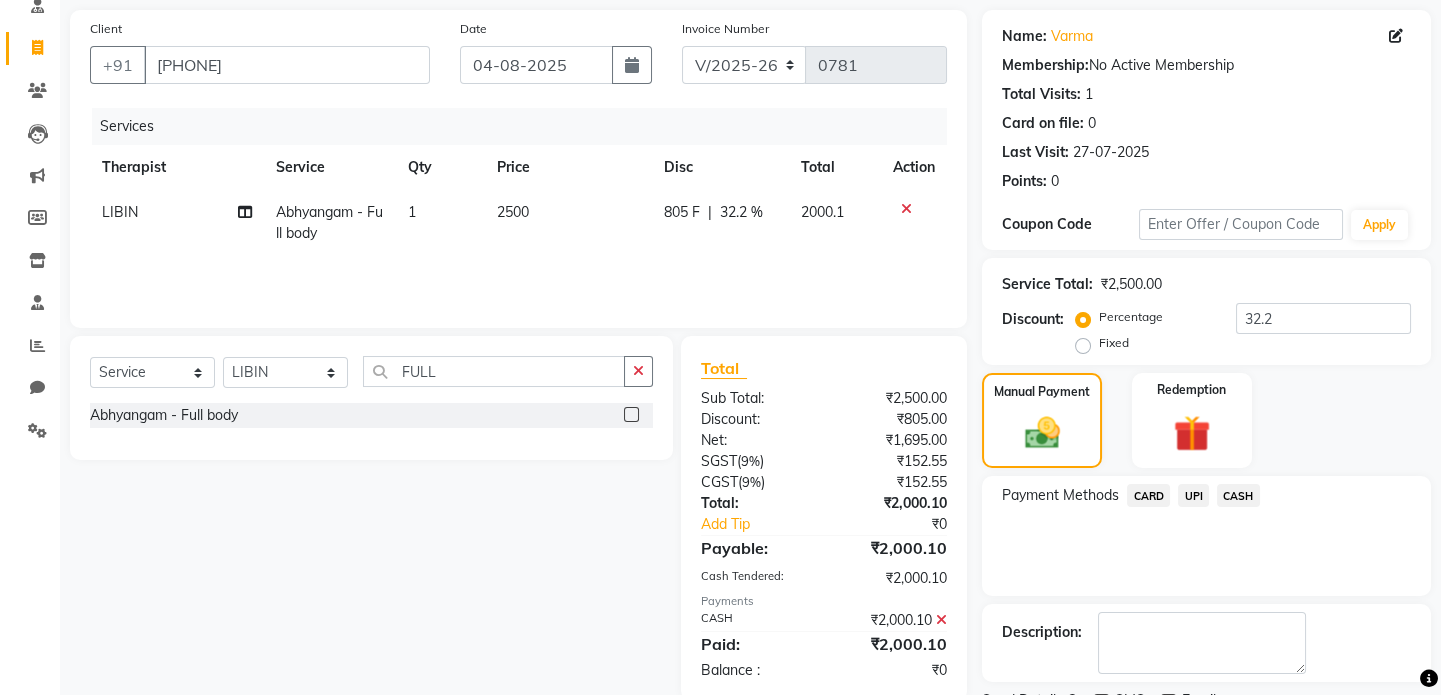 scroll, scrollTop: 223, scrollLeft: 0, axis: vertical 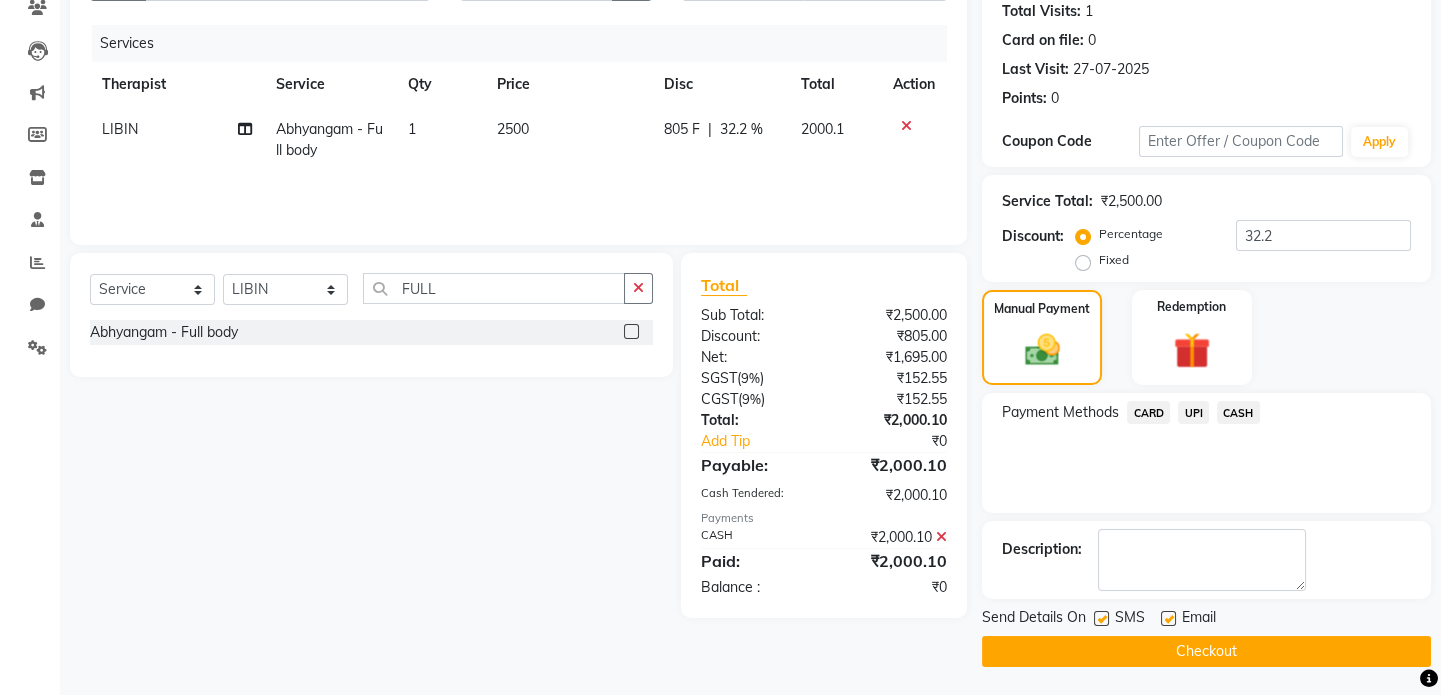 click on "Checkout" 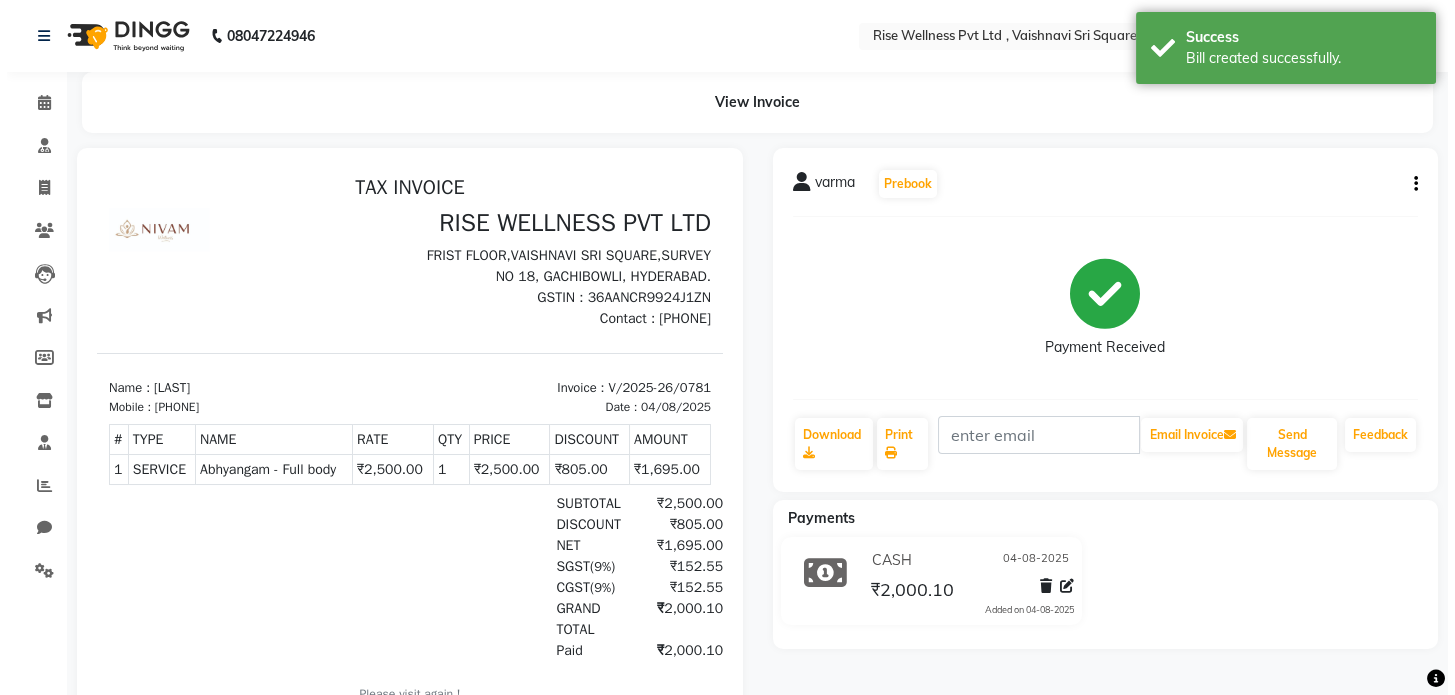scroll, scrollTop: 0, scrollLeft: 0, axis: both 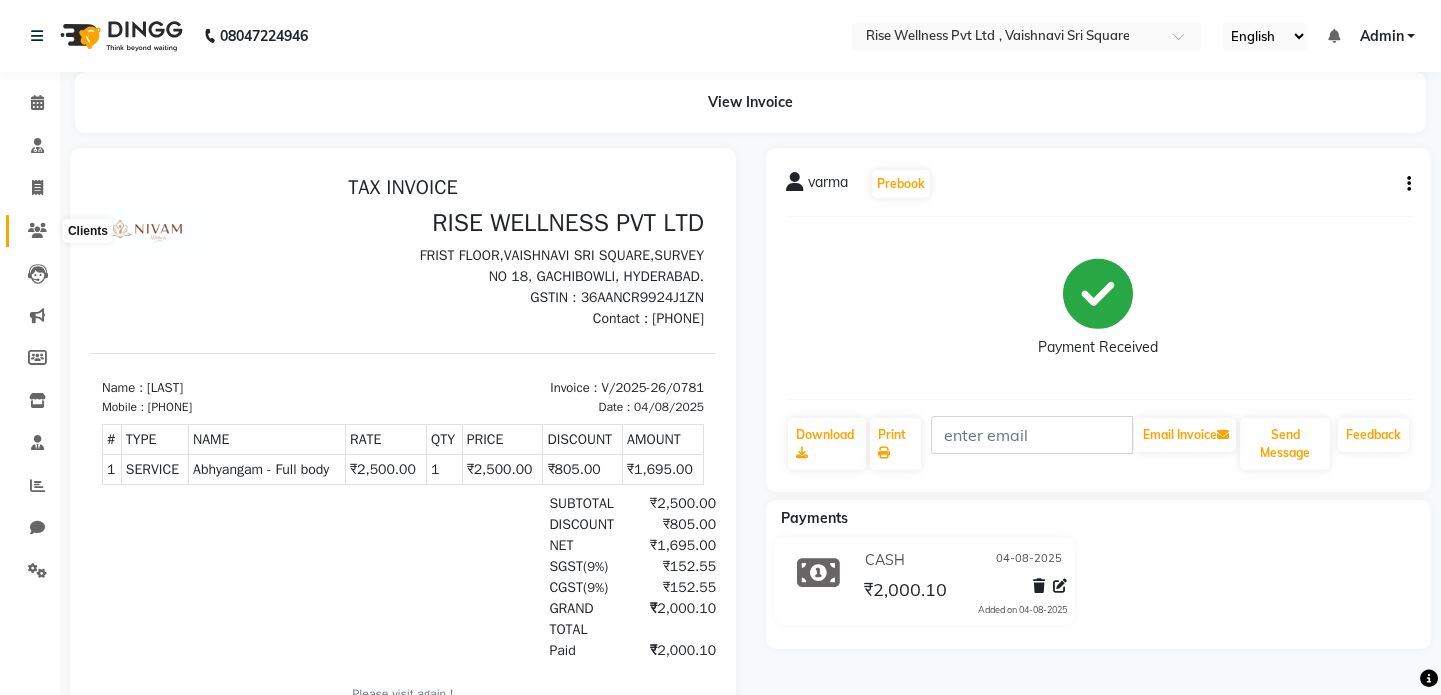 click 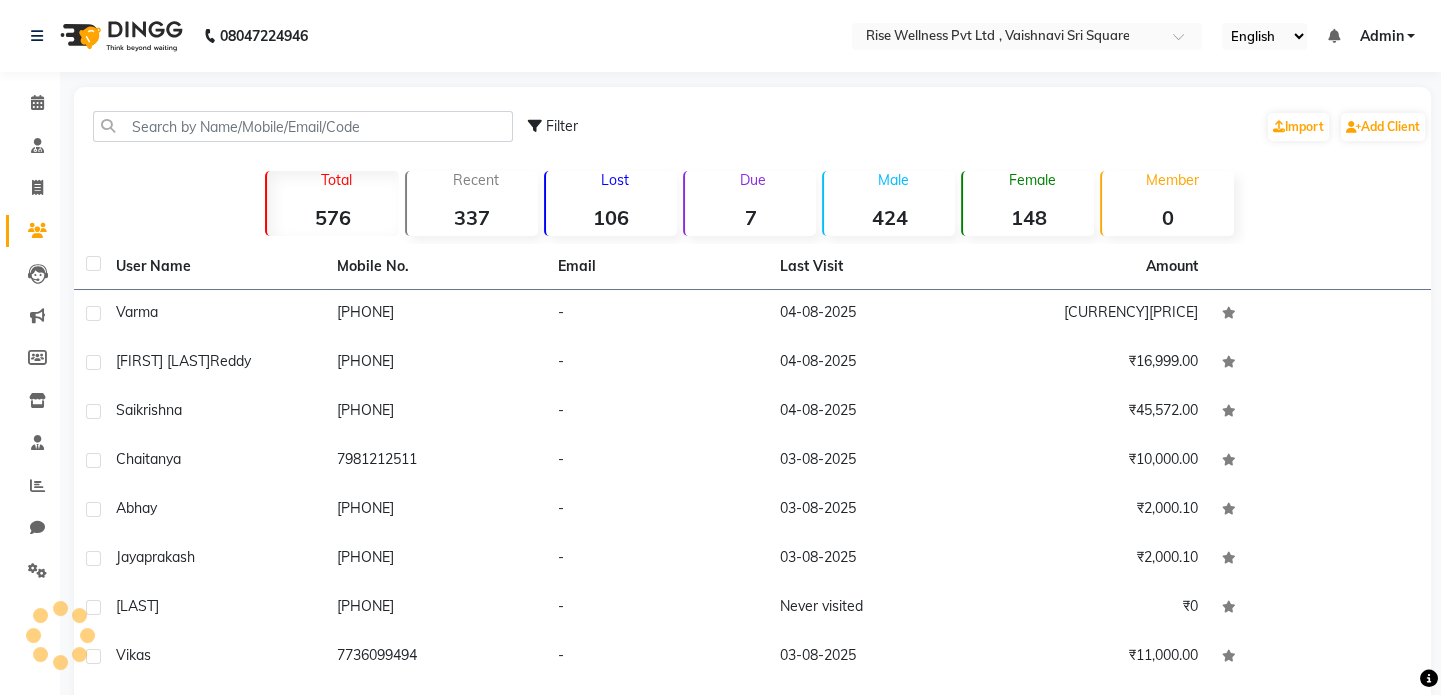 click on "Leads" 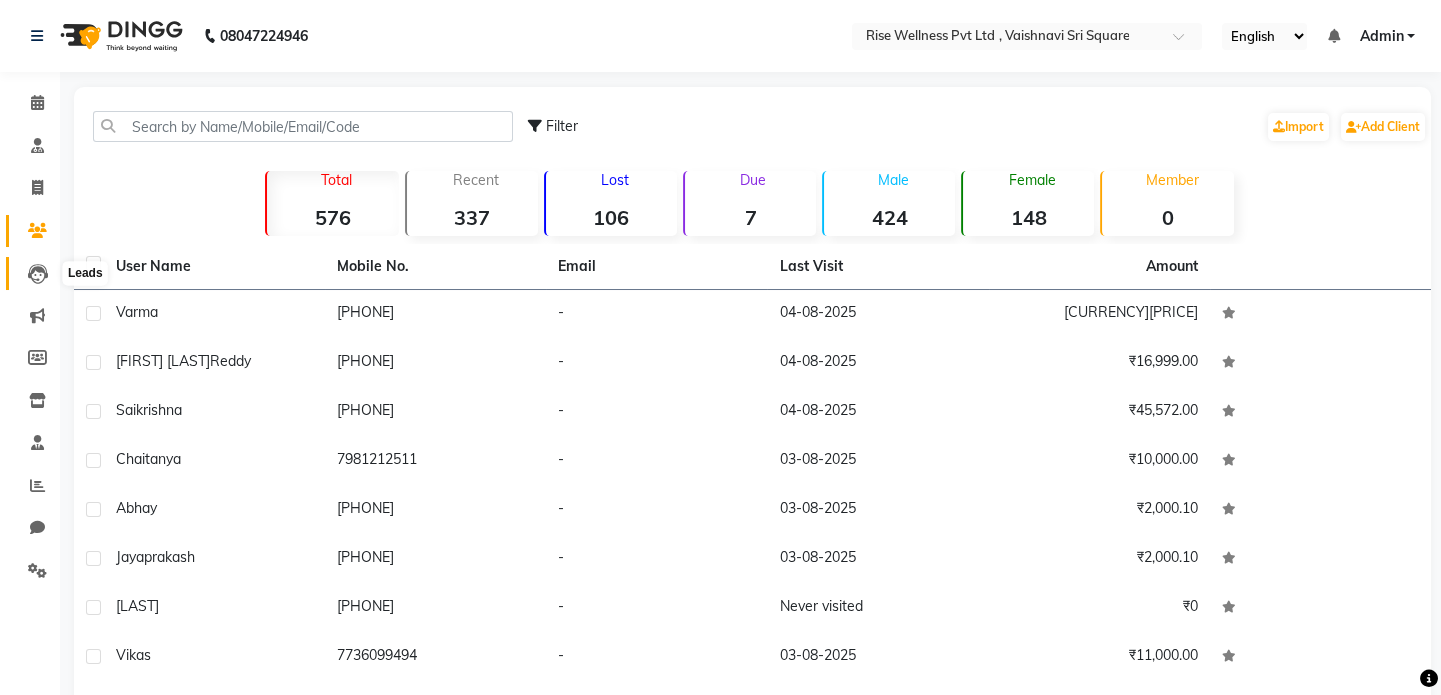 click 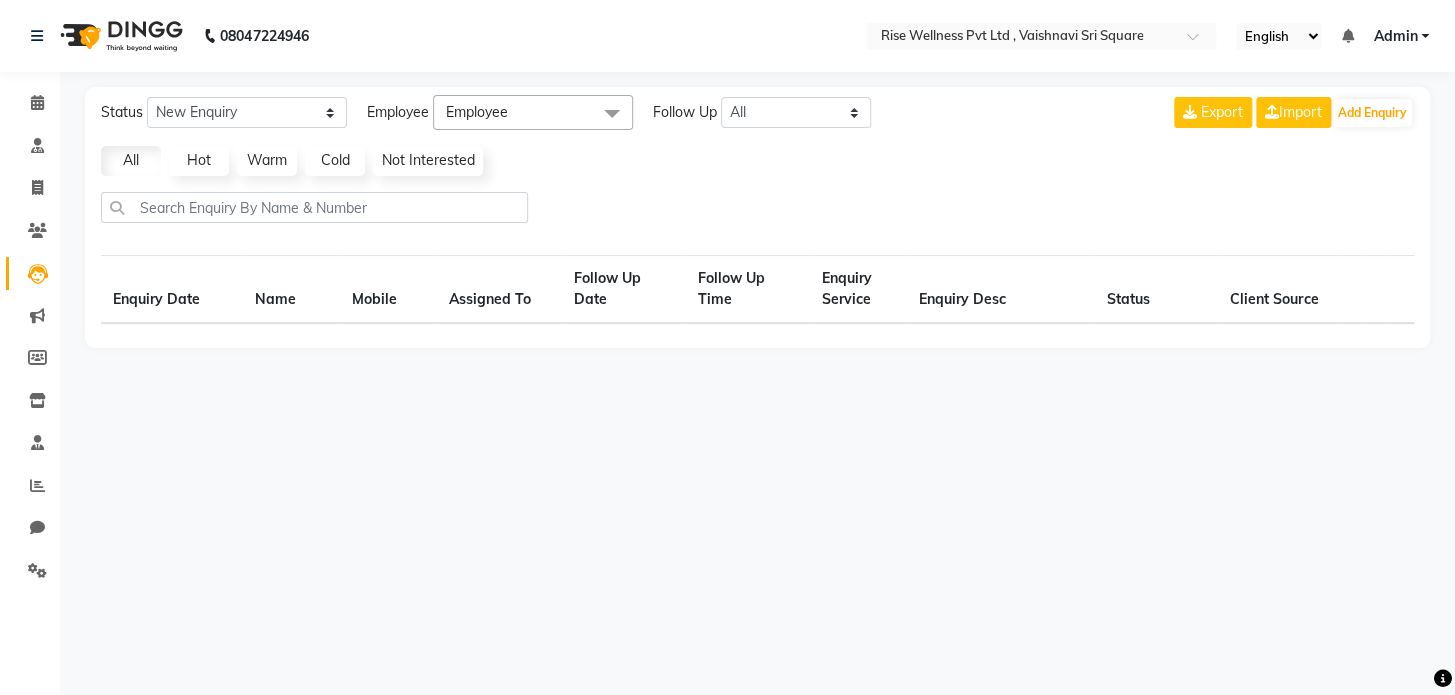 select on "10" 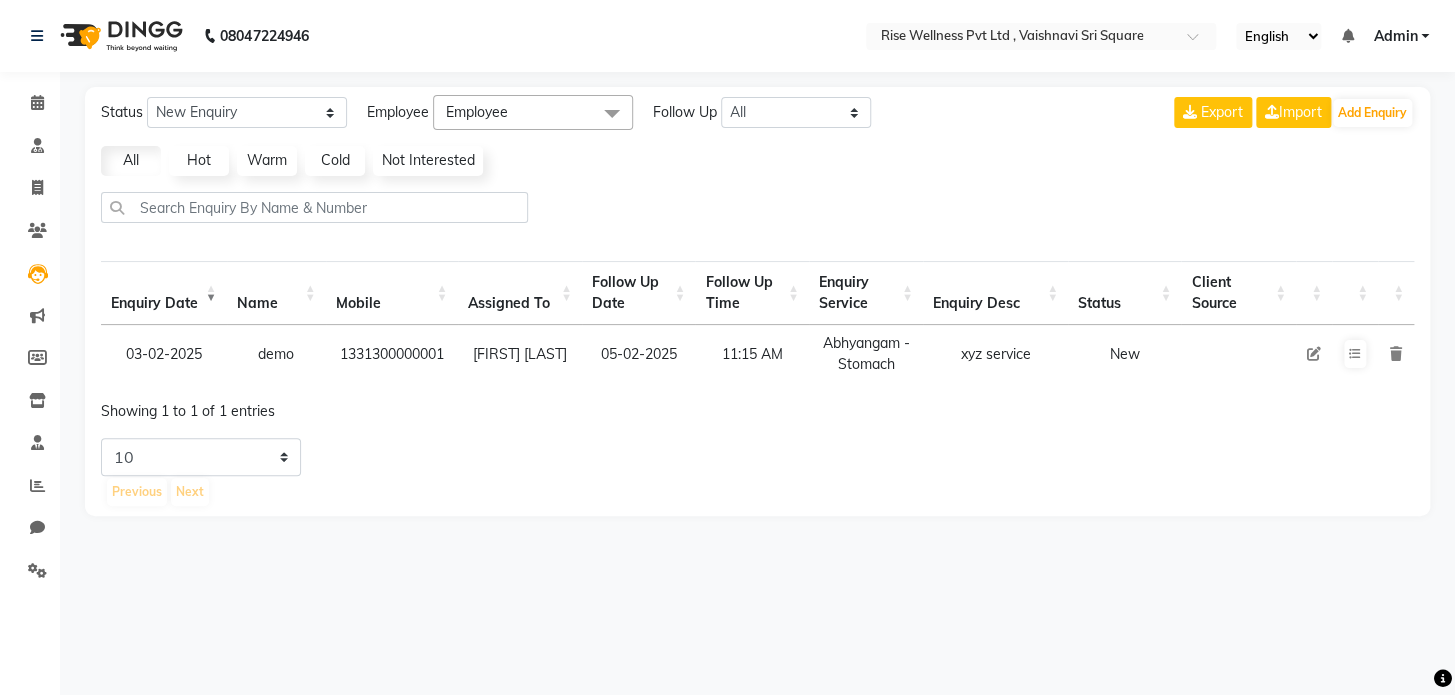 click on "Invoice" 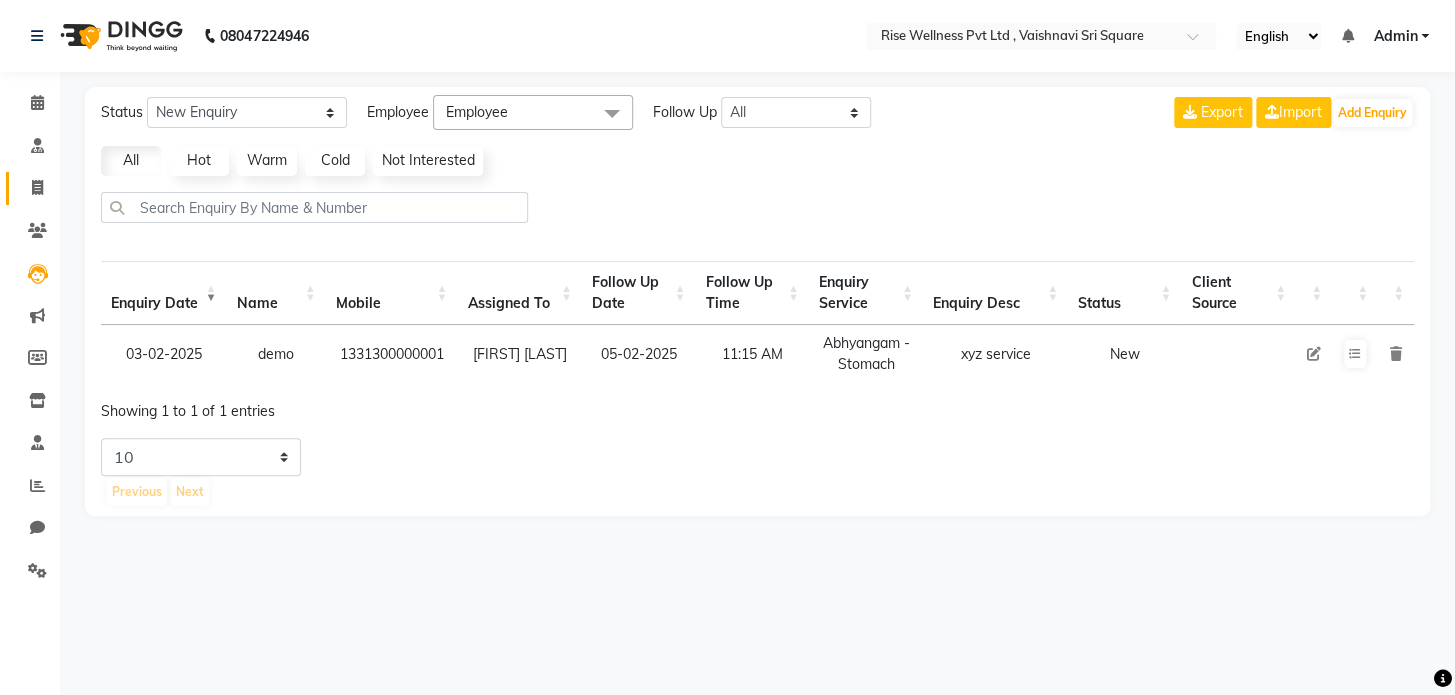 click on "Invoice" 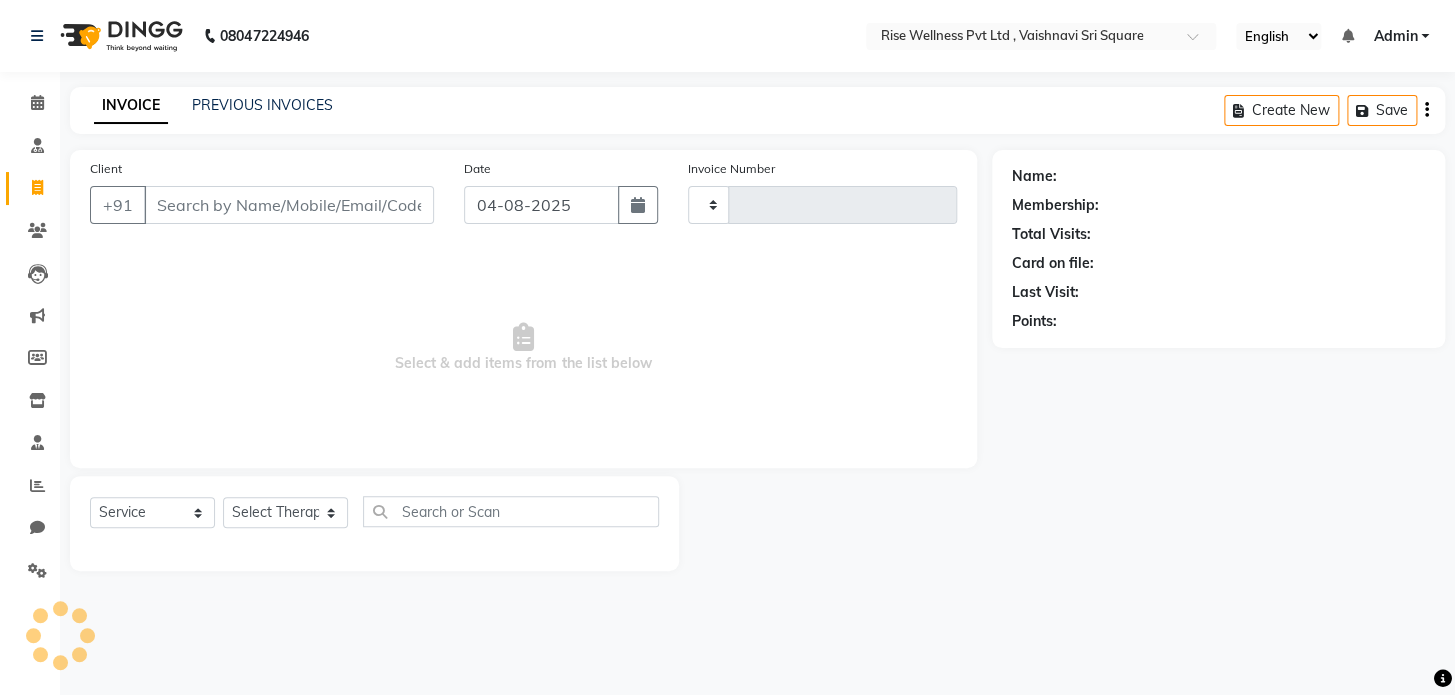 type on "0782" 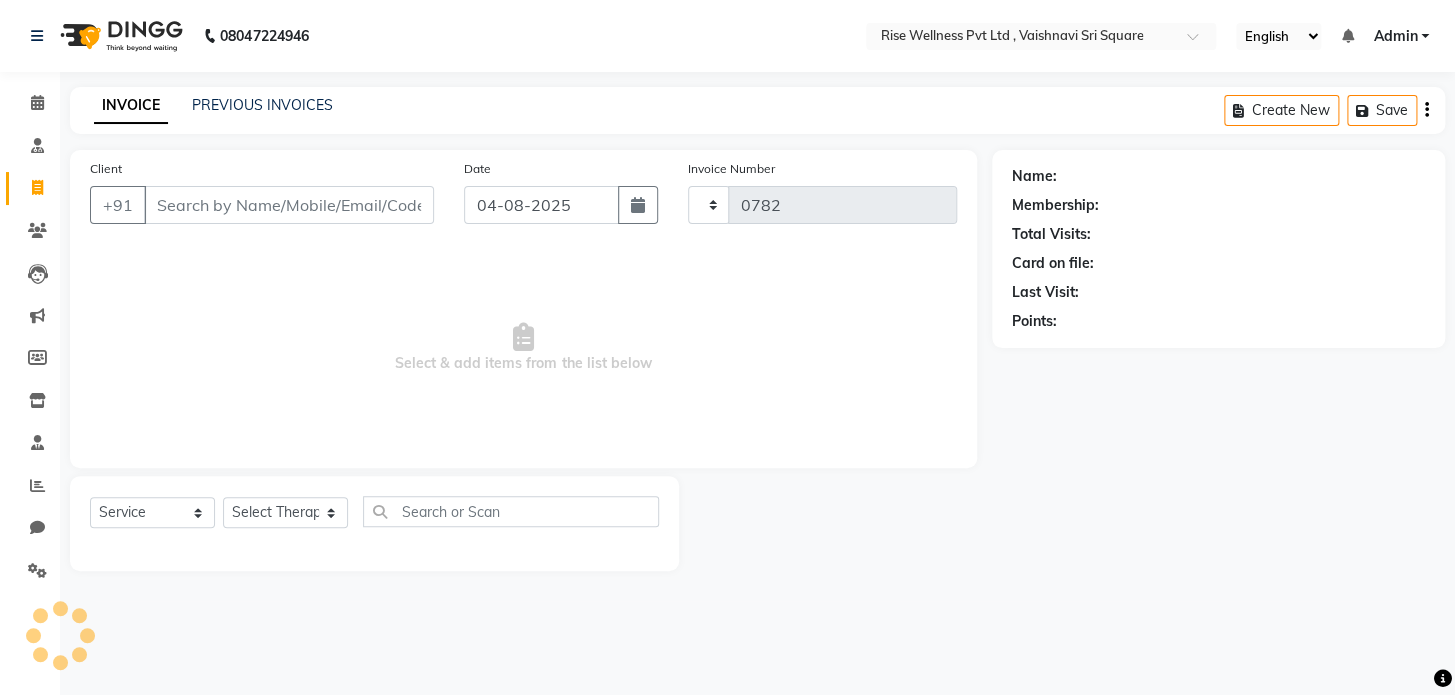 select on "7497" 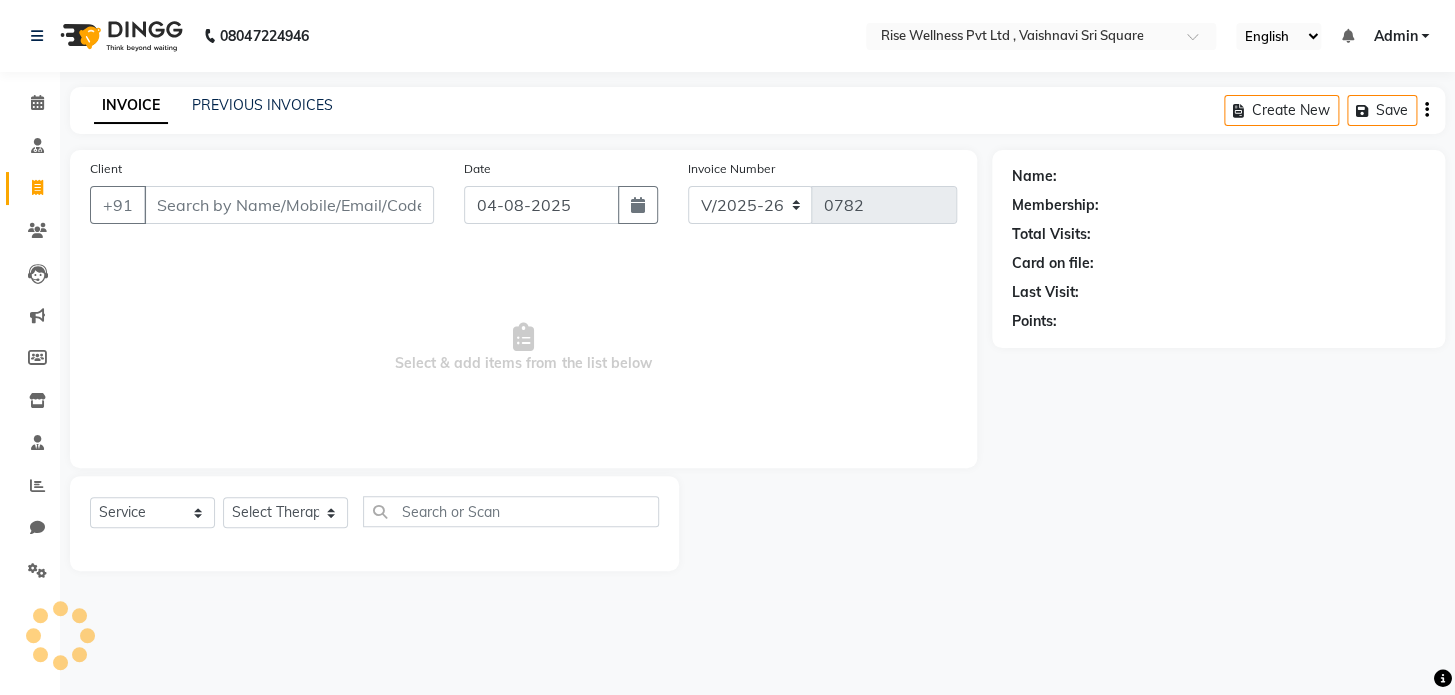 select on "V" 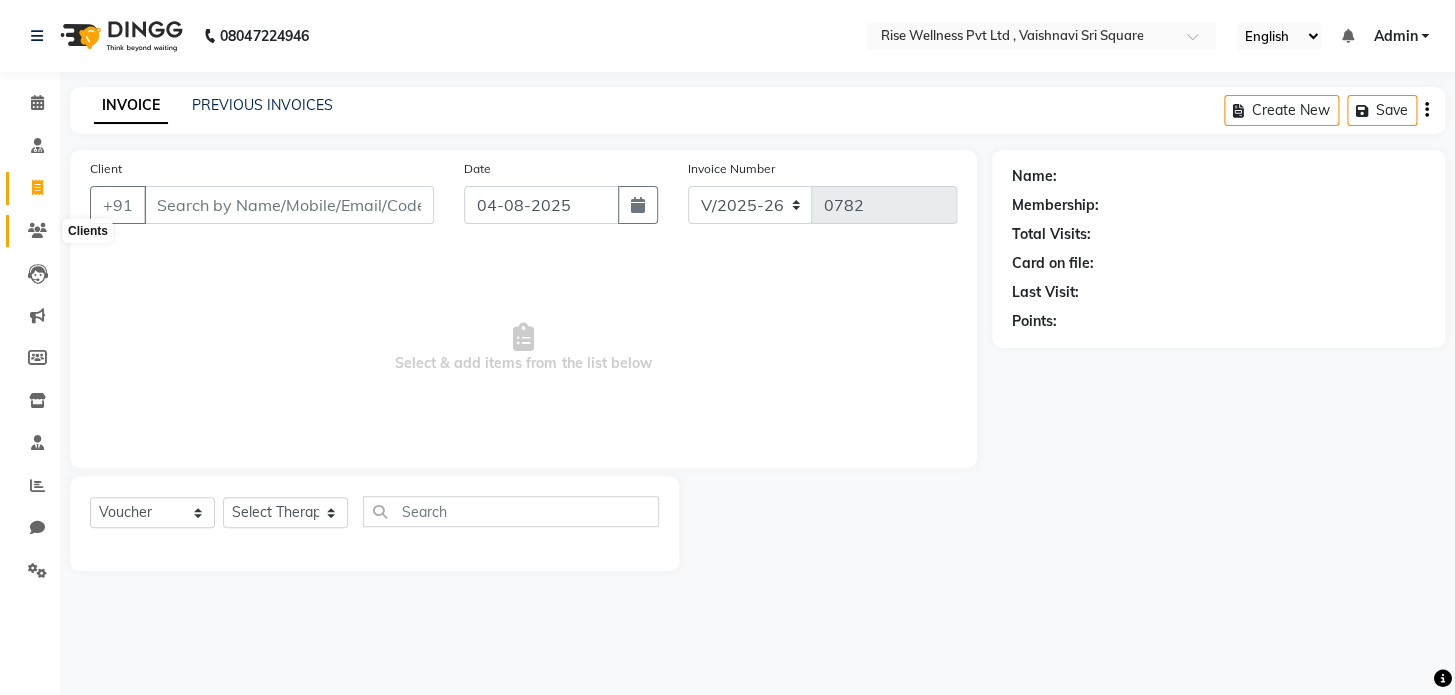 click 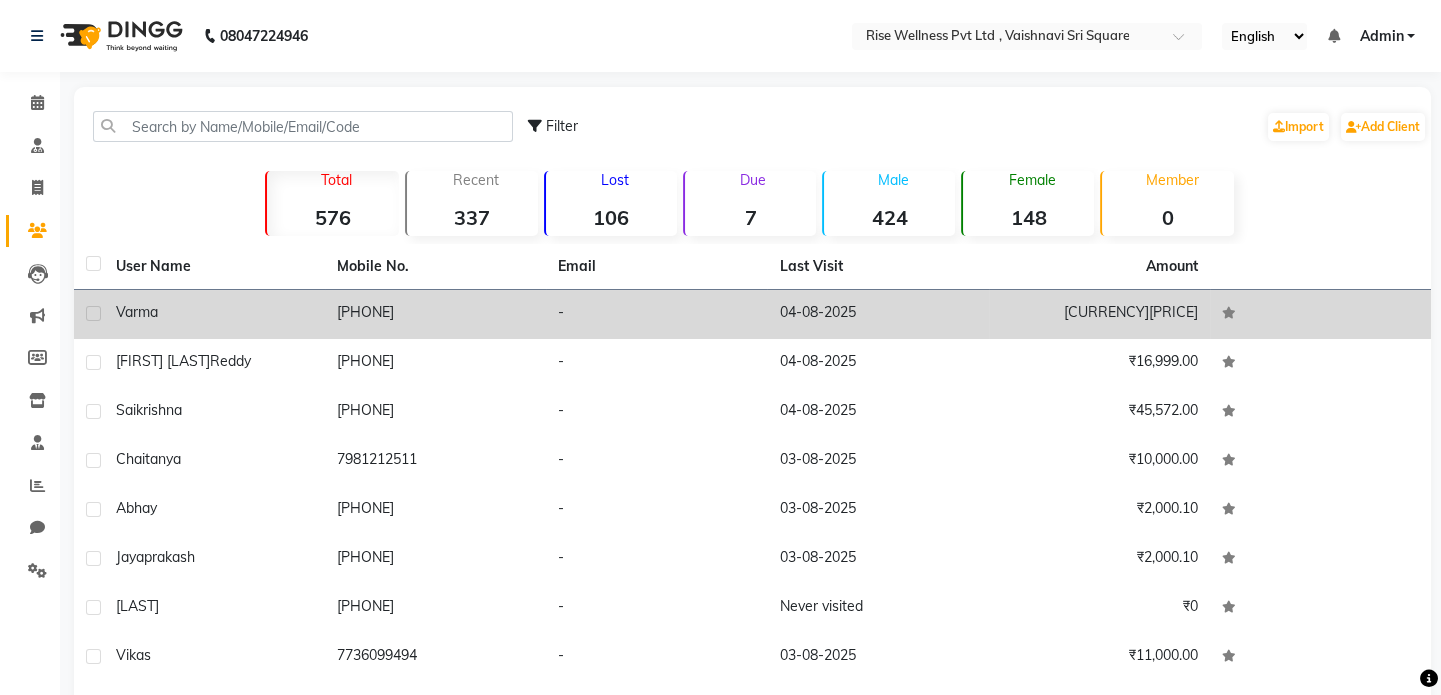 click on "varma" 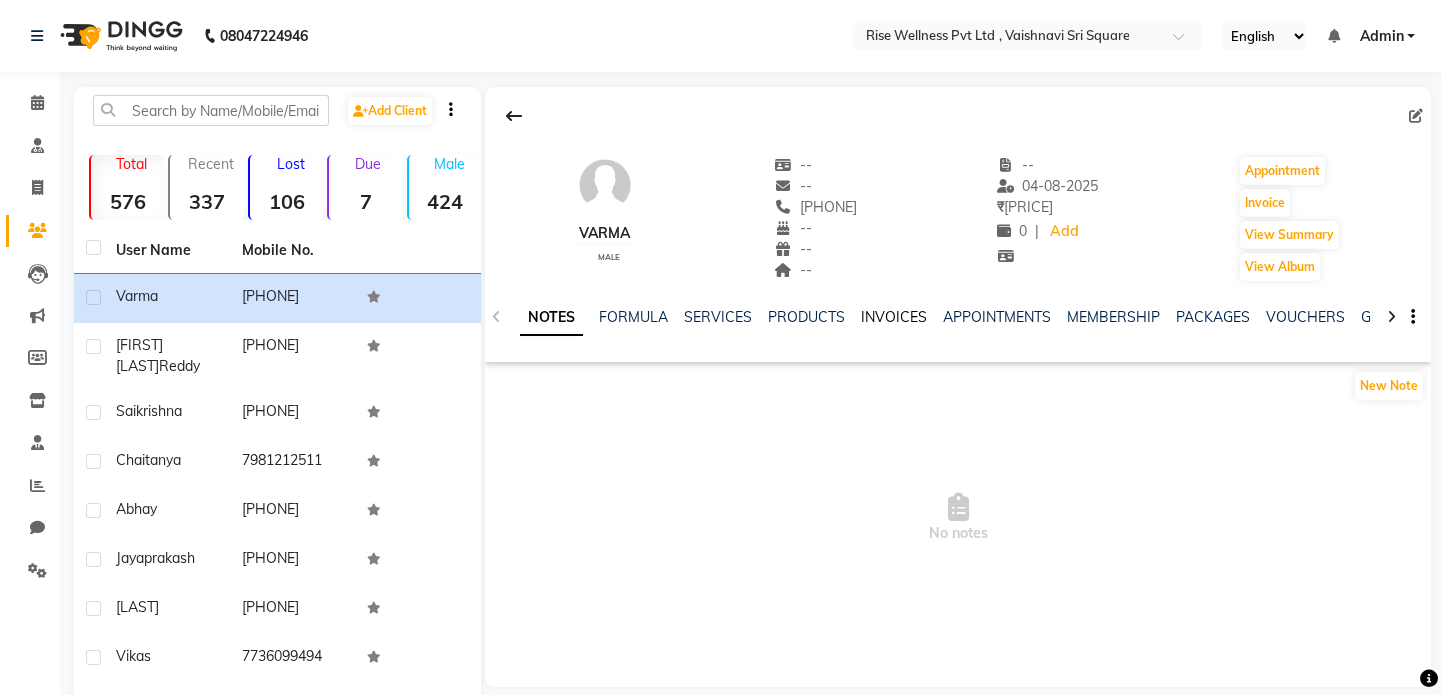 click on "INVOICES" 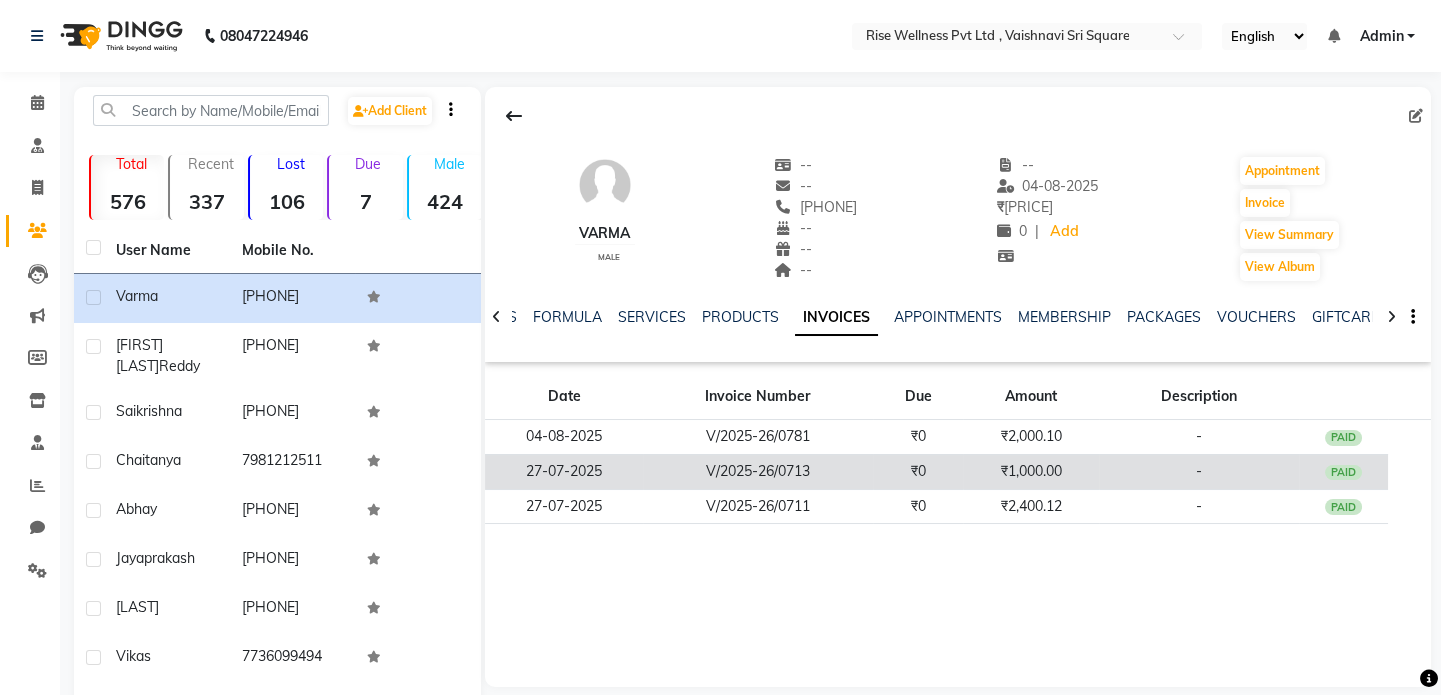 click on "₹1,000.00" 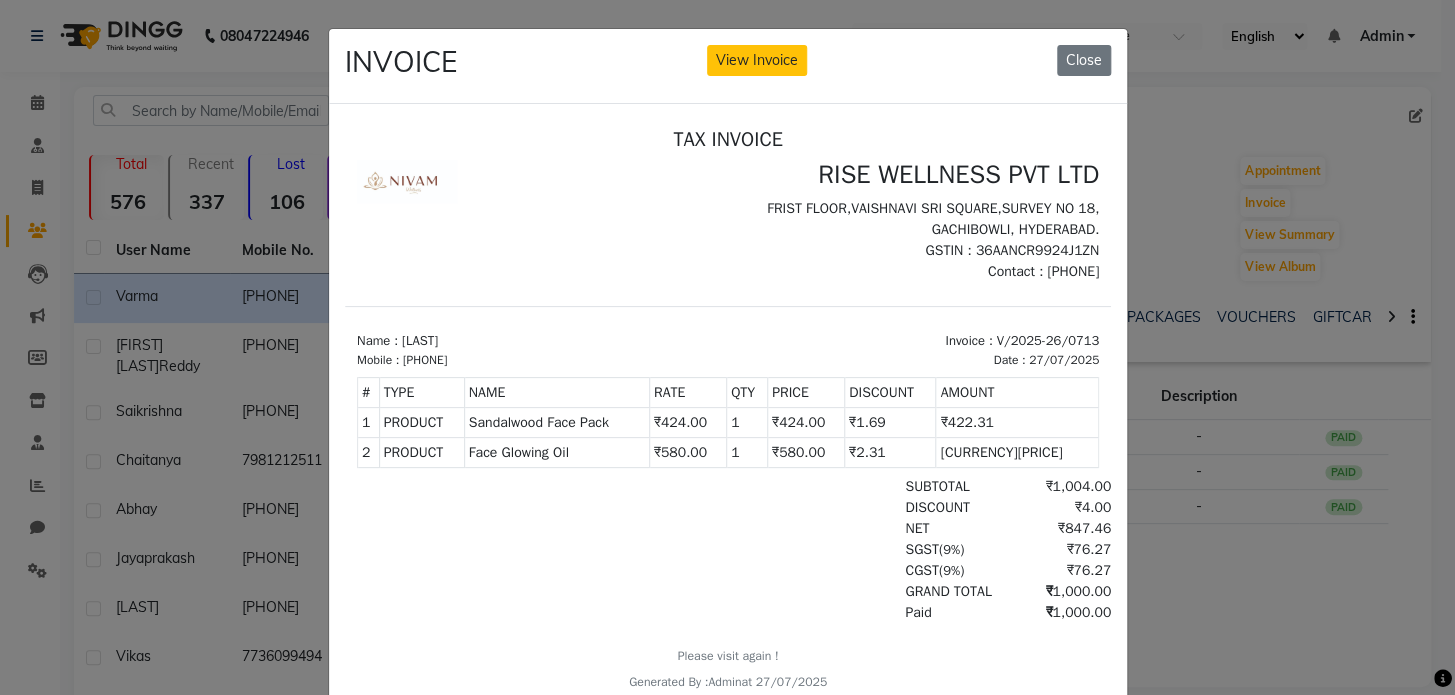 scroll, scrollTop: 15, scrollLeft: 0, axis: vertical 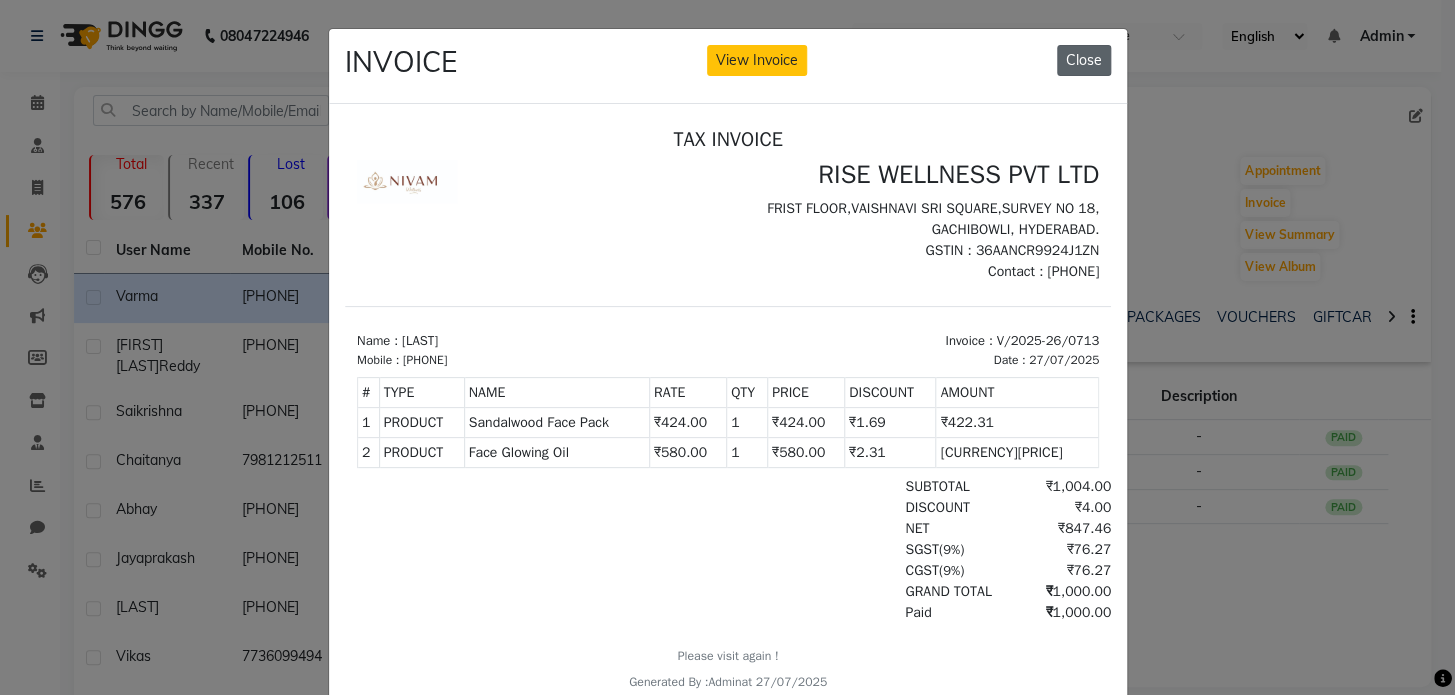 click on "Close" 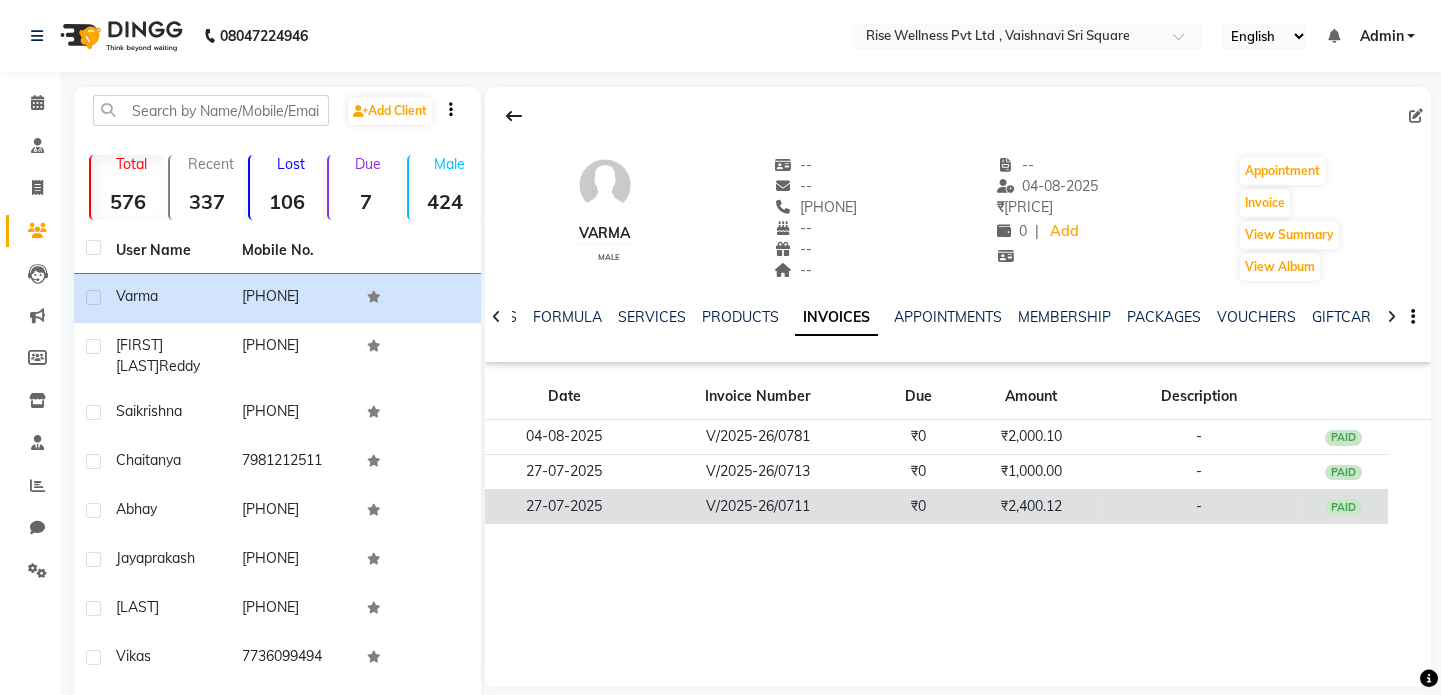 click on "₹2,400.12" 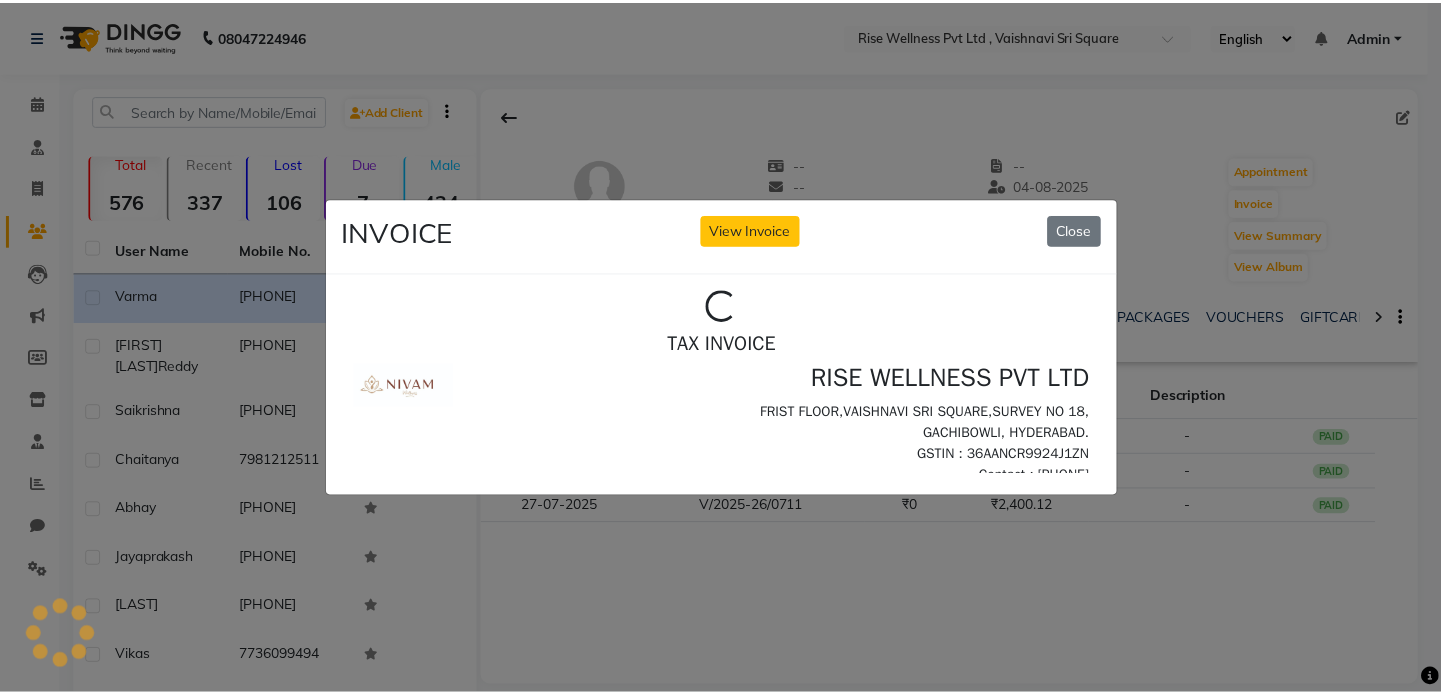 scroll, scrollTop: 0, scrollLeft: 0, axis: both 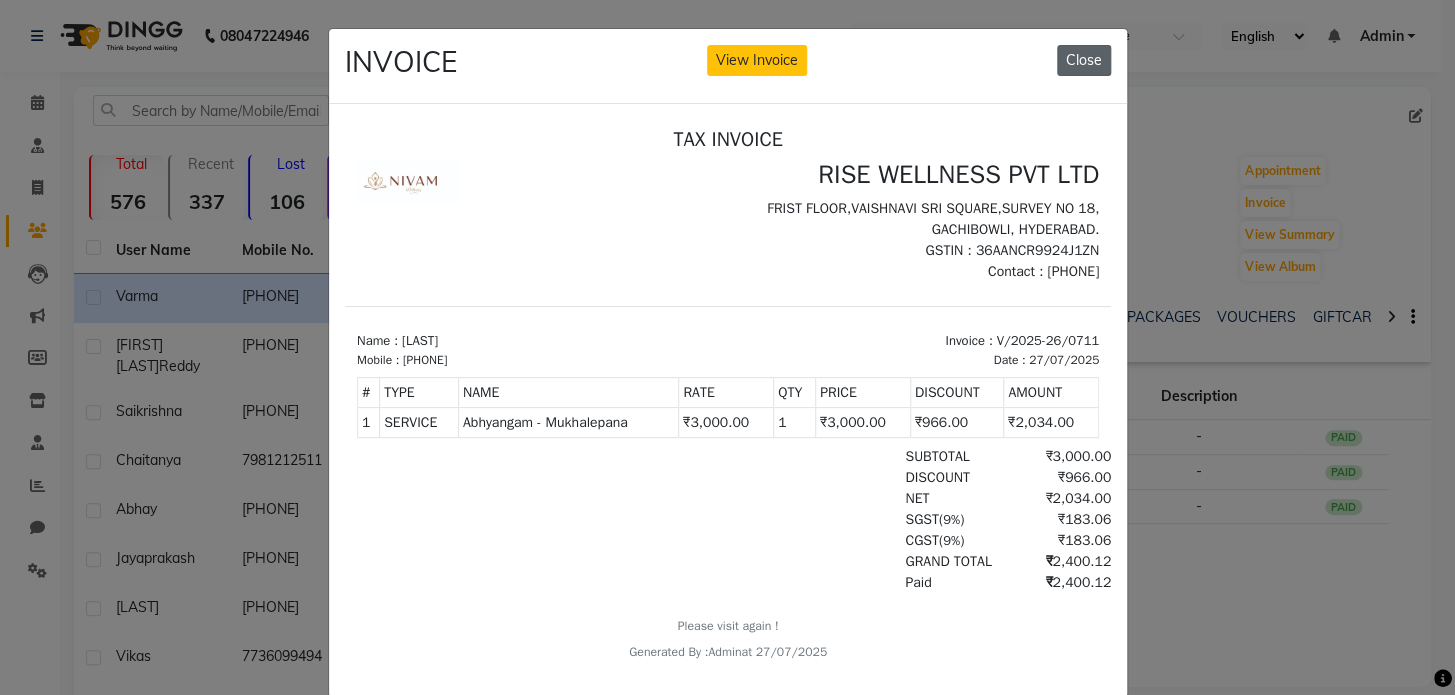 click on "Close" 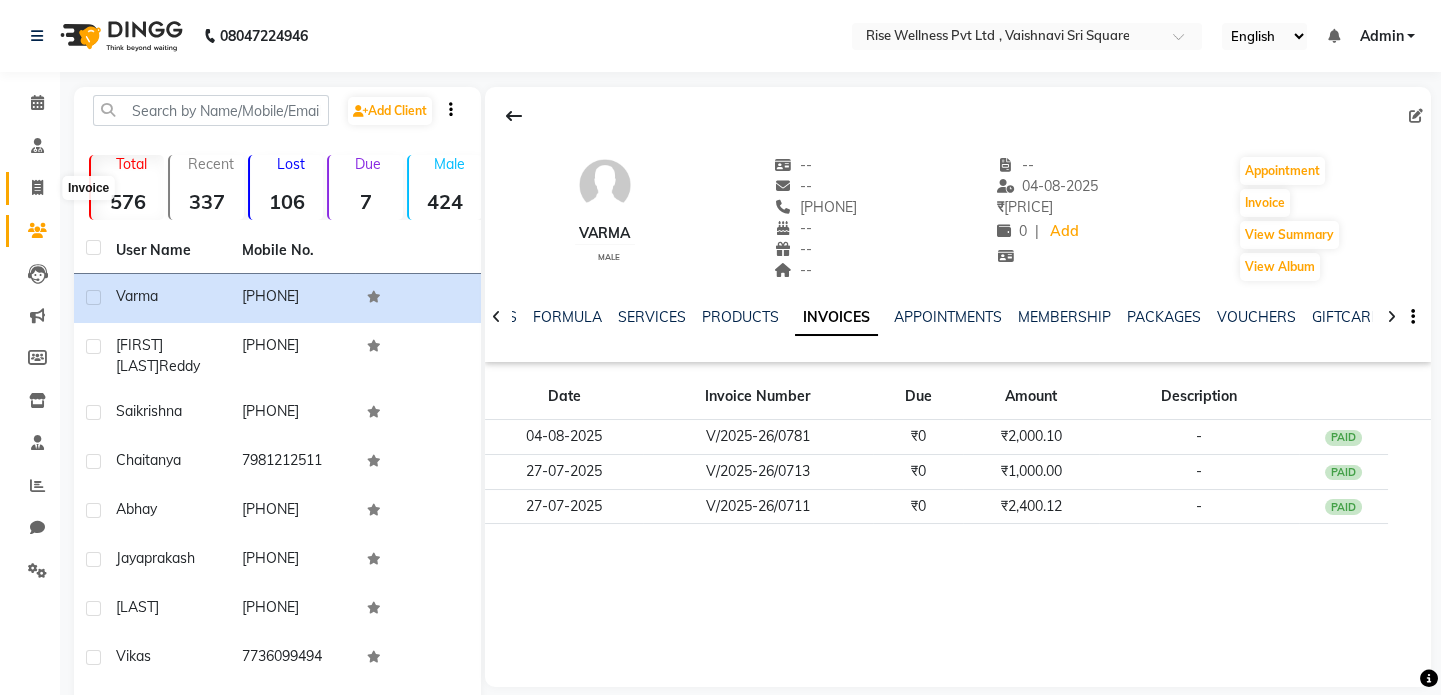 click 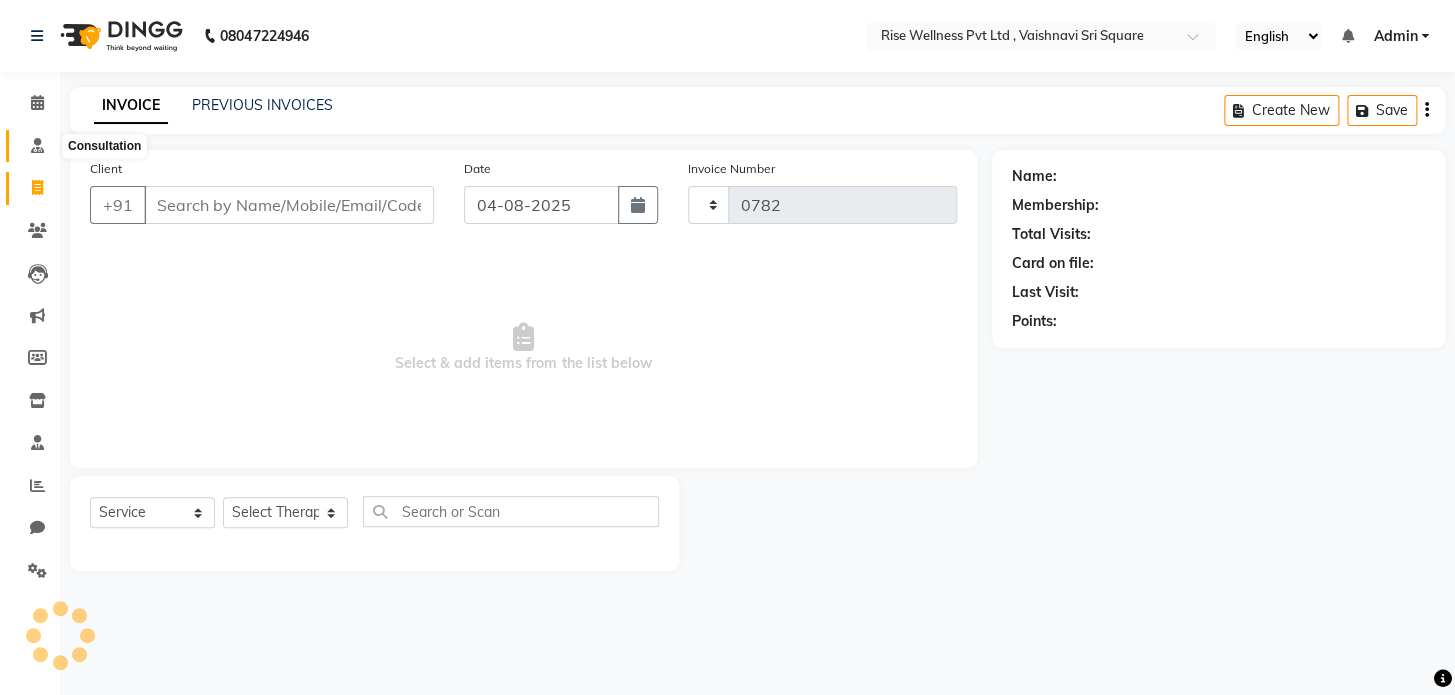 click 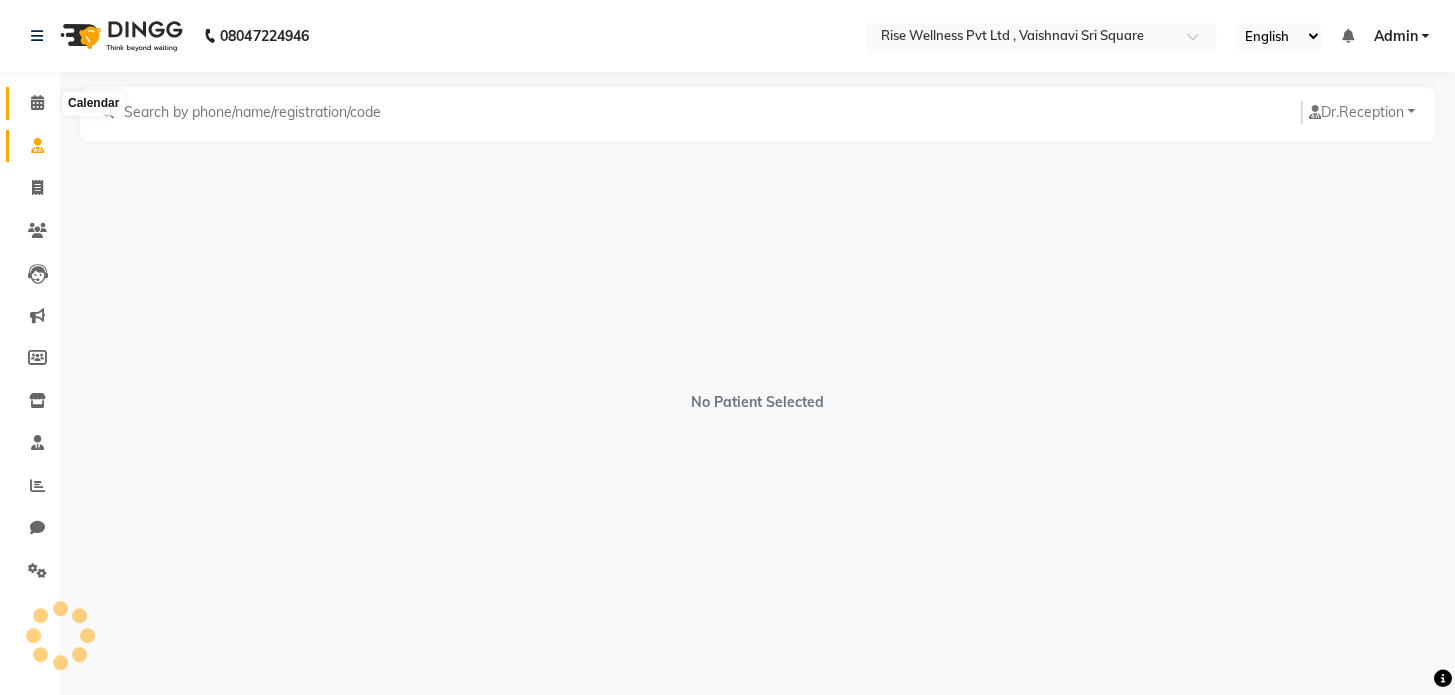 click 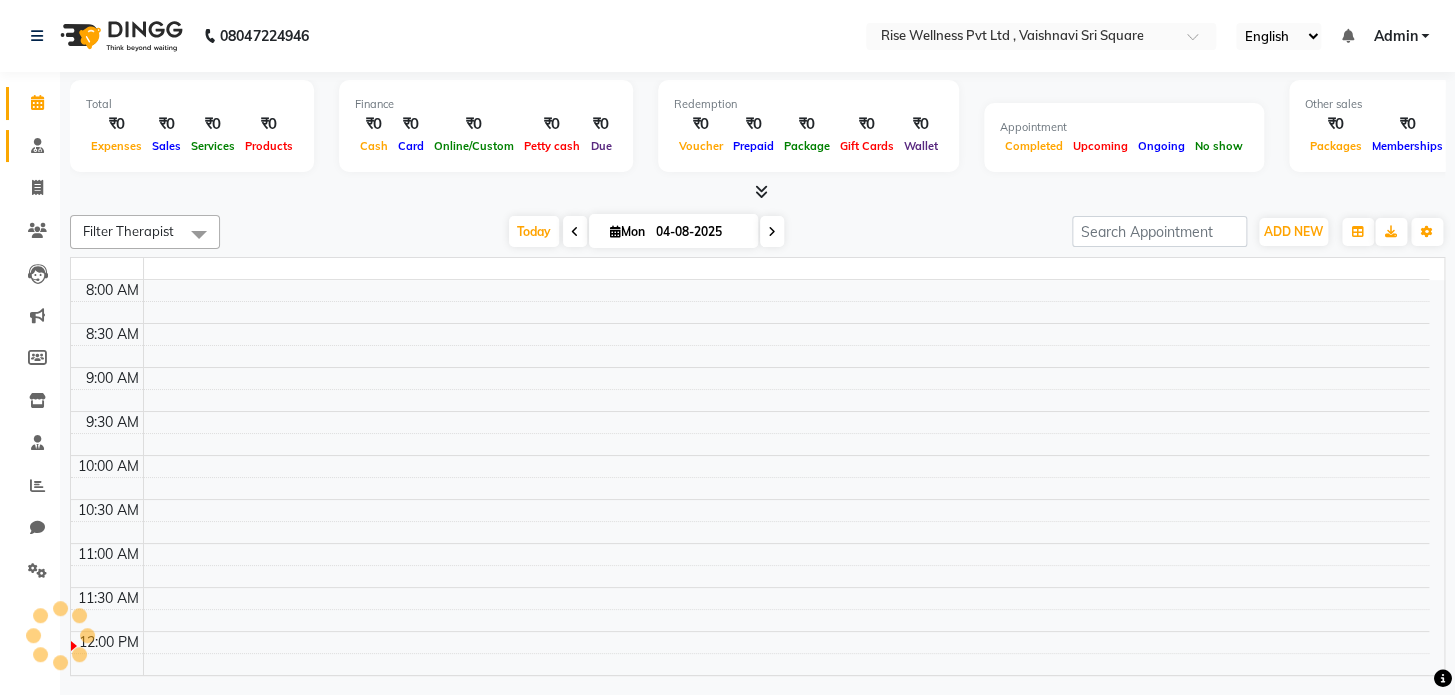 scroll, scrollTop: 0, scrollLeft: 0, axis: both 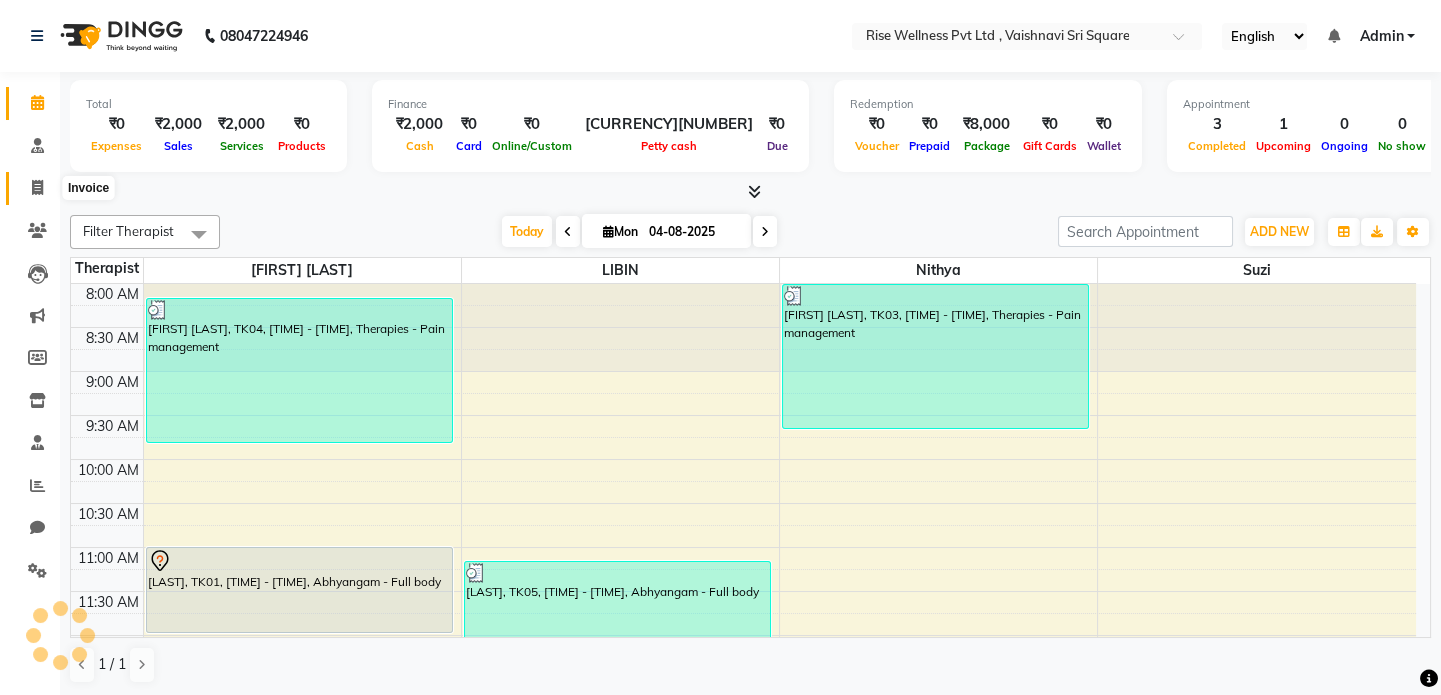 click 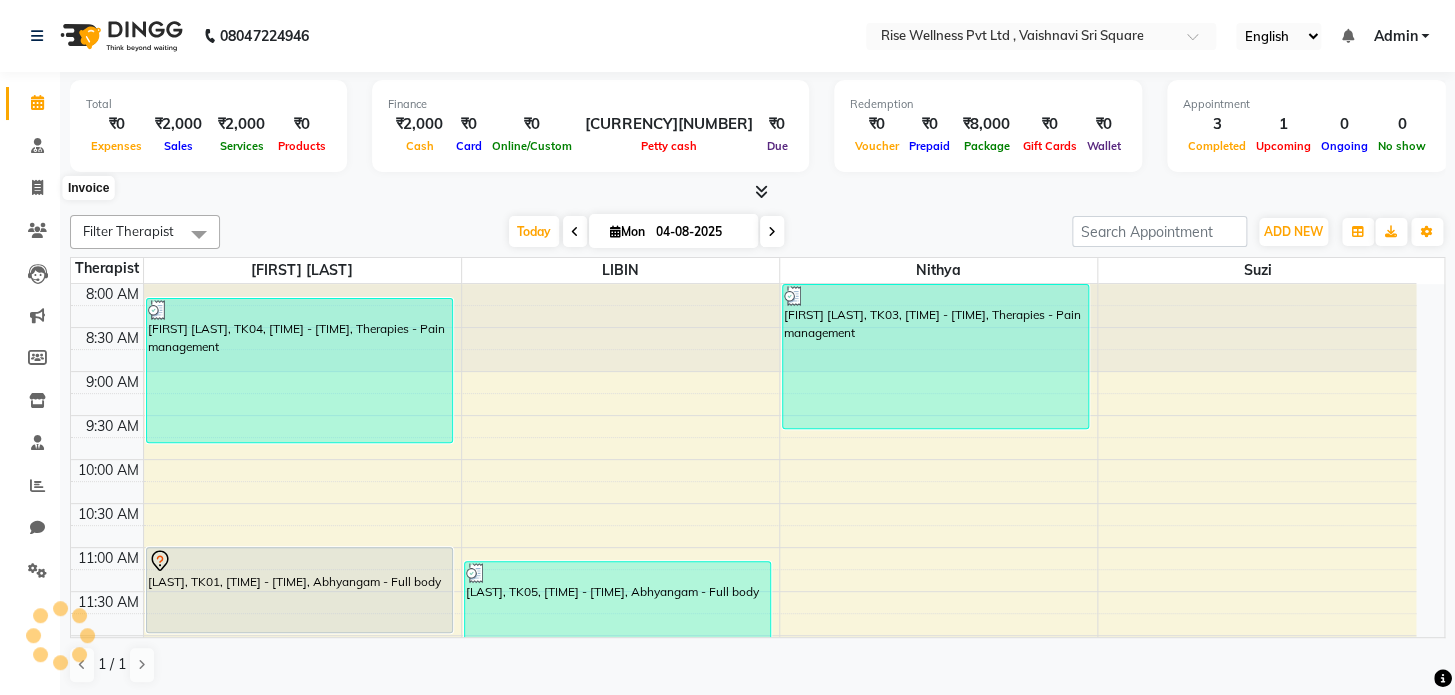 select on "7497" 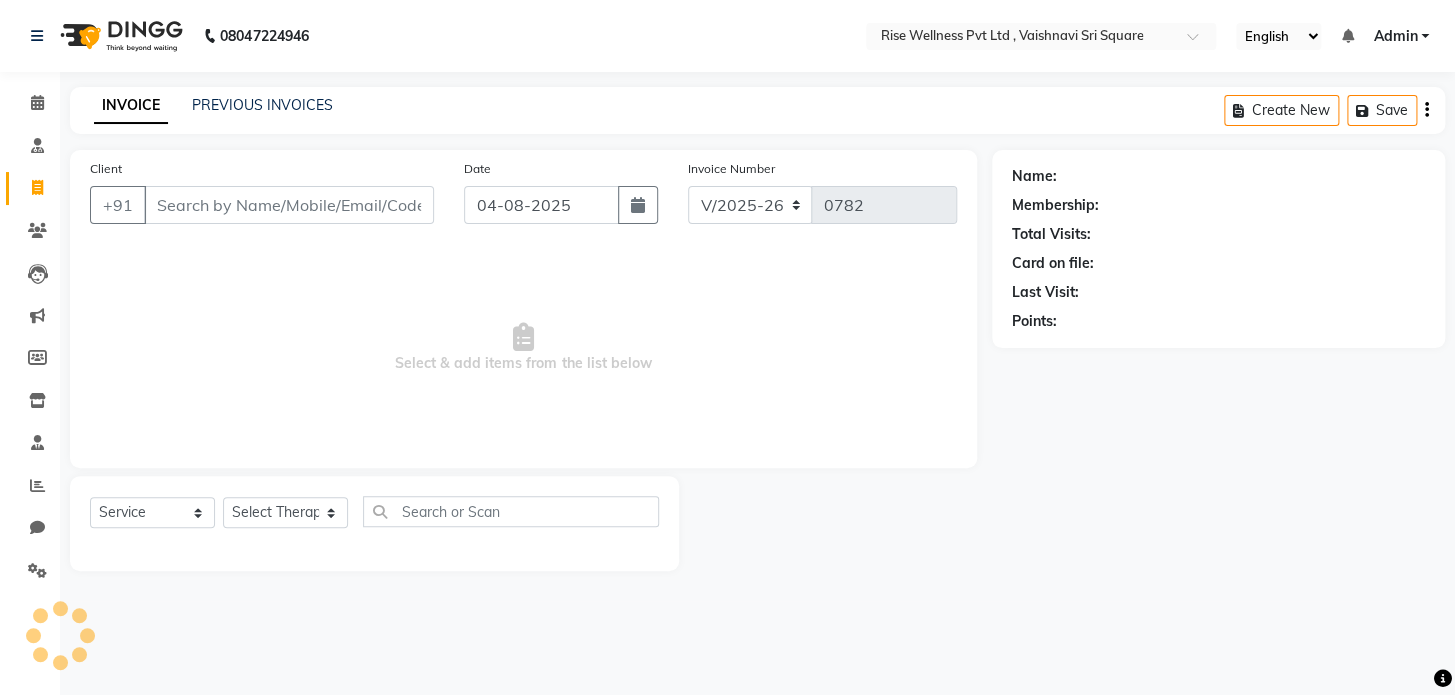 select on "V" 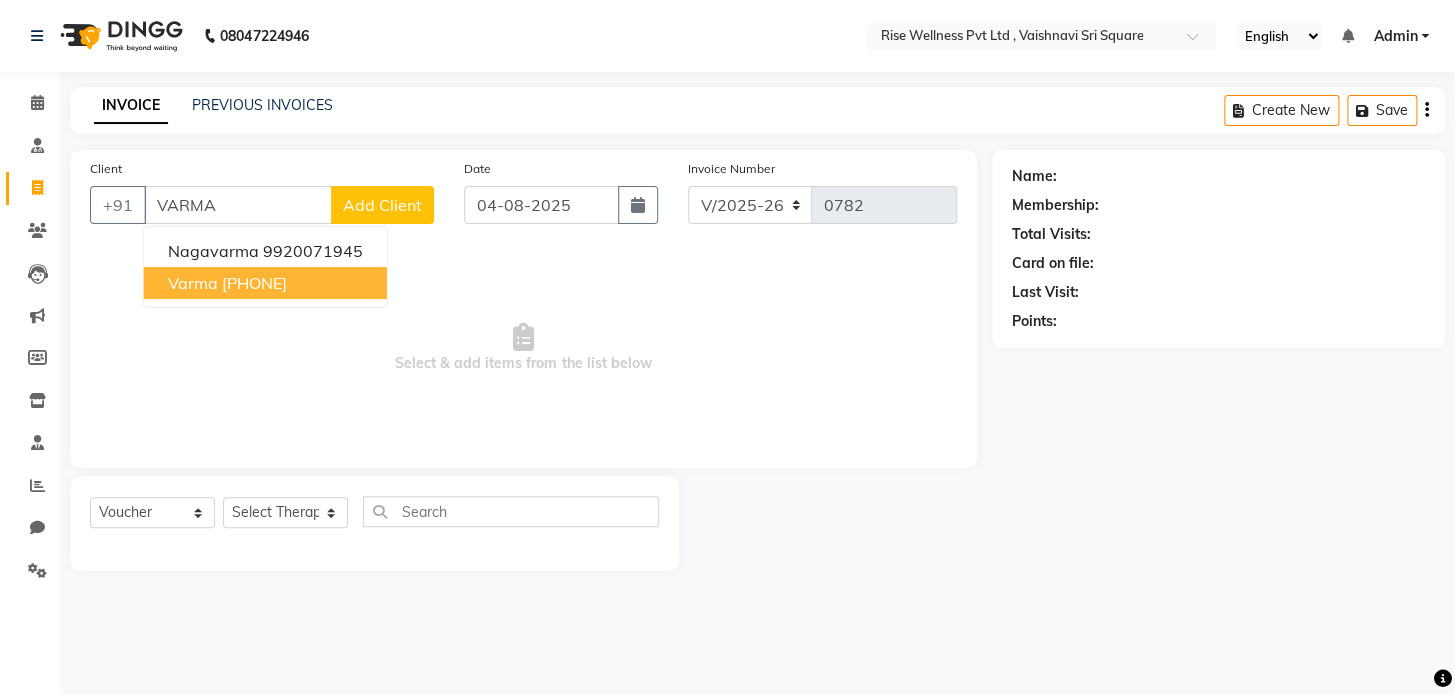 click on "[PHONE]" at bounding box center [254, 283] 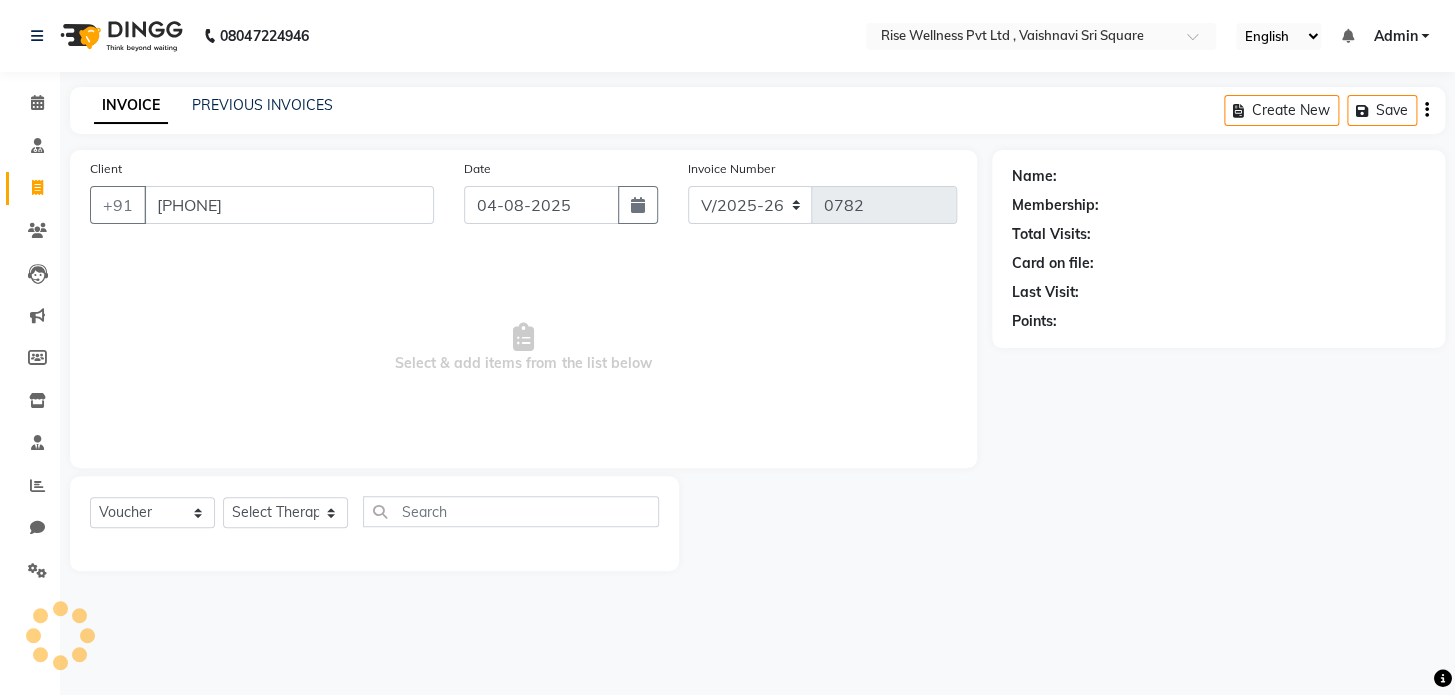 type on "[PHONE]" 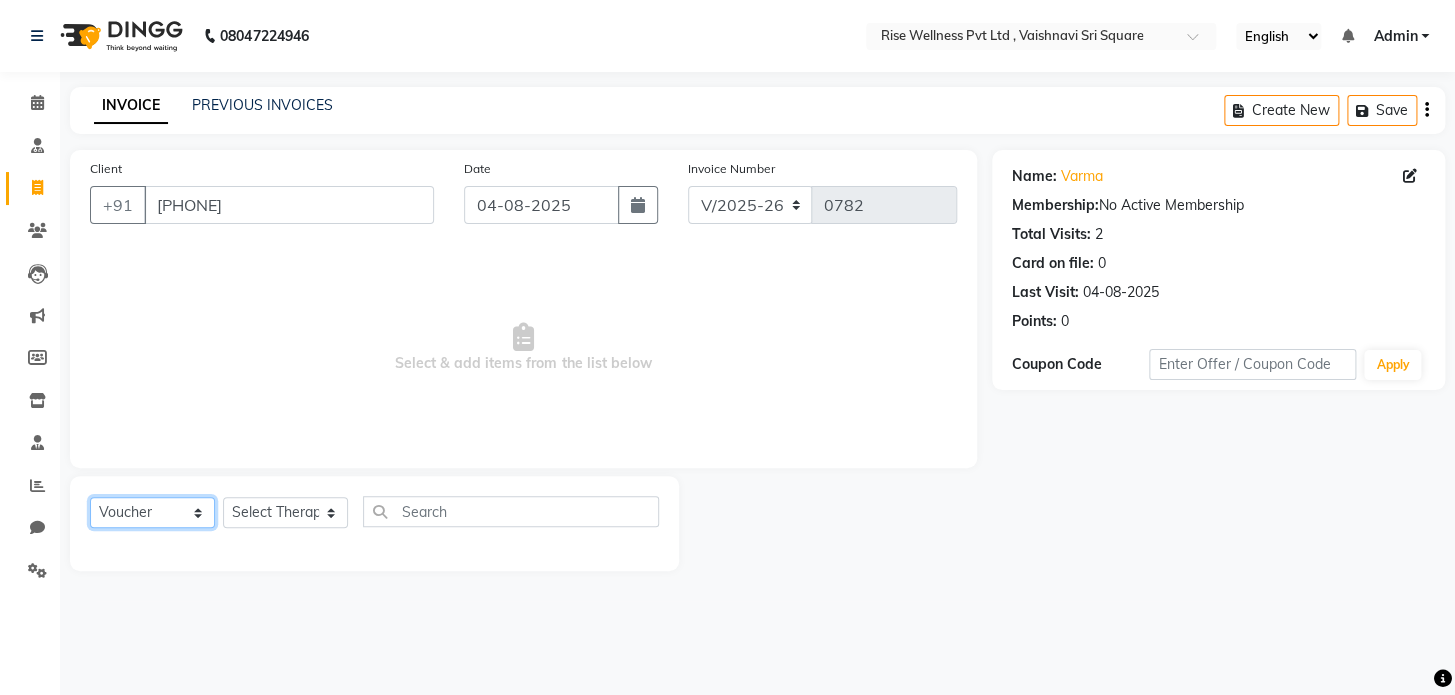 click on "Select  Service  Product  Membership  Package Voucher Prepaid Gift Card" 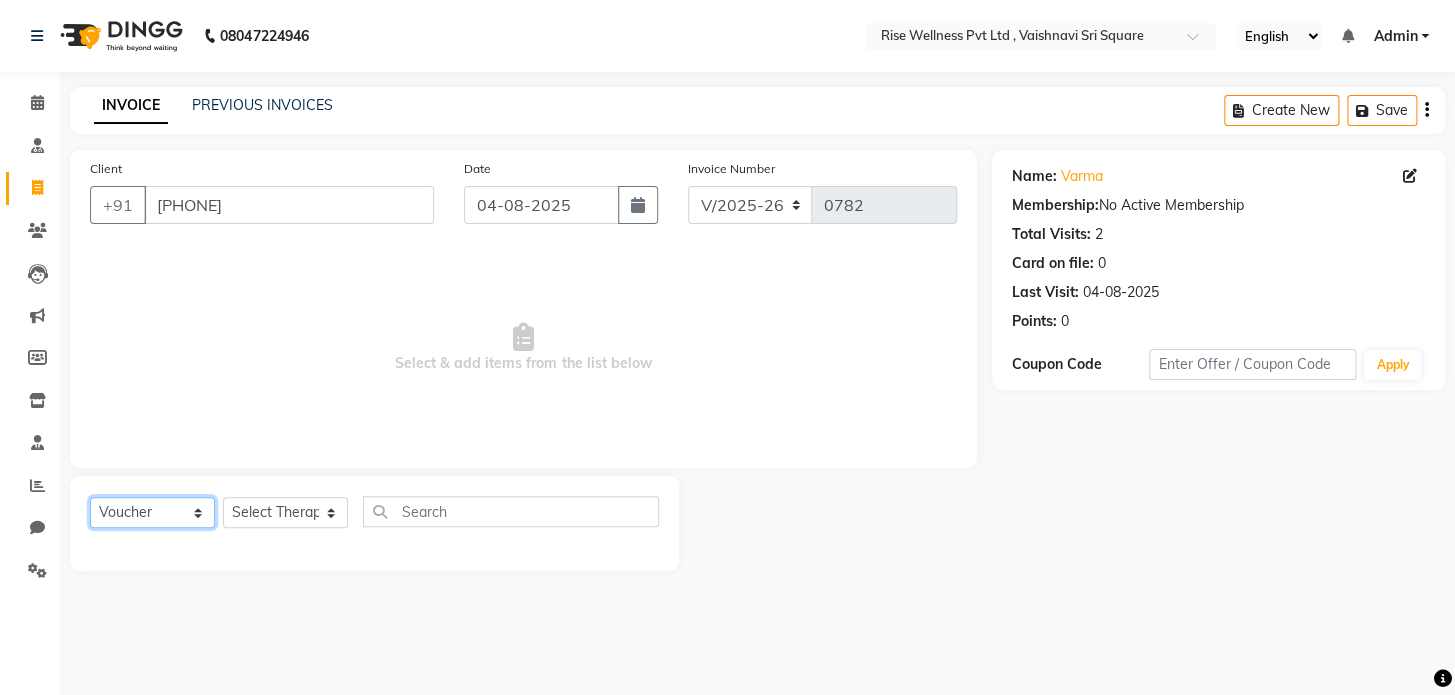 select on "service" 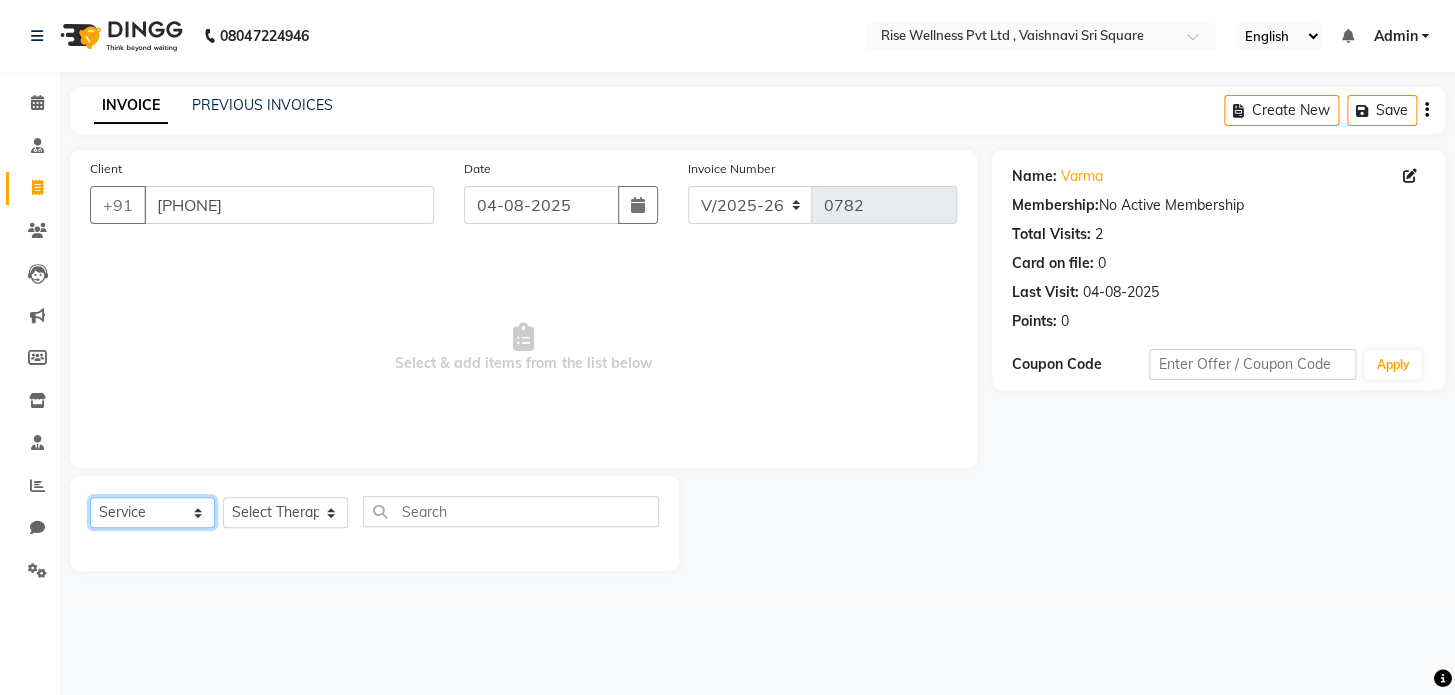 click on "Select  Service  Product  Membership  Package Voucher Prepaid Gift Card" 